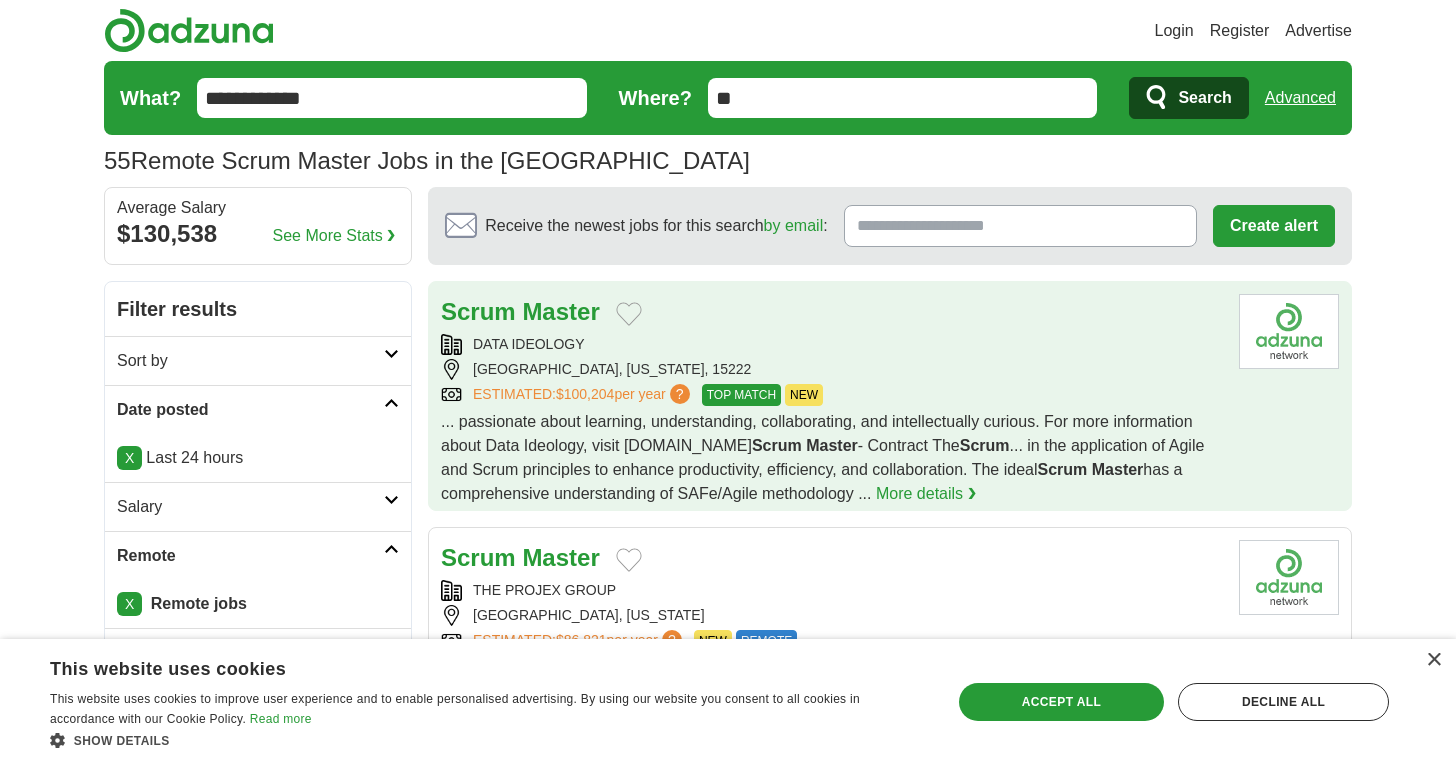 scroll, scrollTop: 0, scrollLeft: 0, axis: both 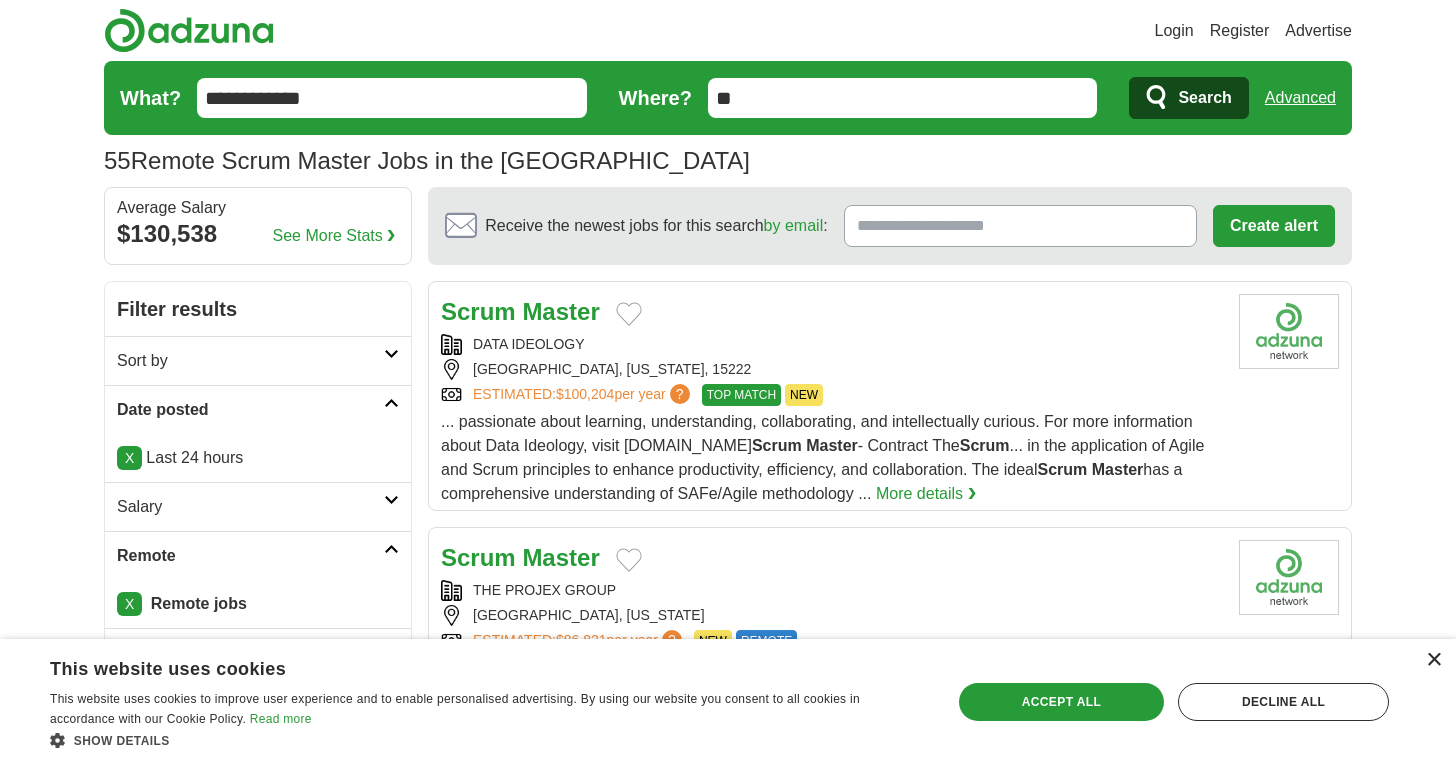 click on "×" at bounding box center [1433, 660] 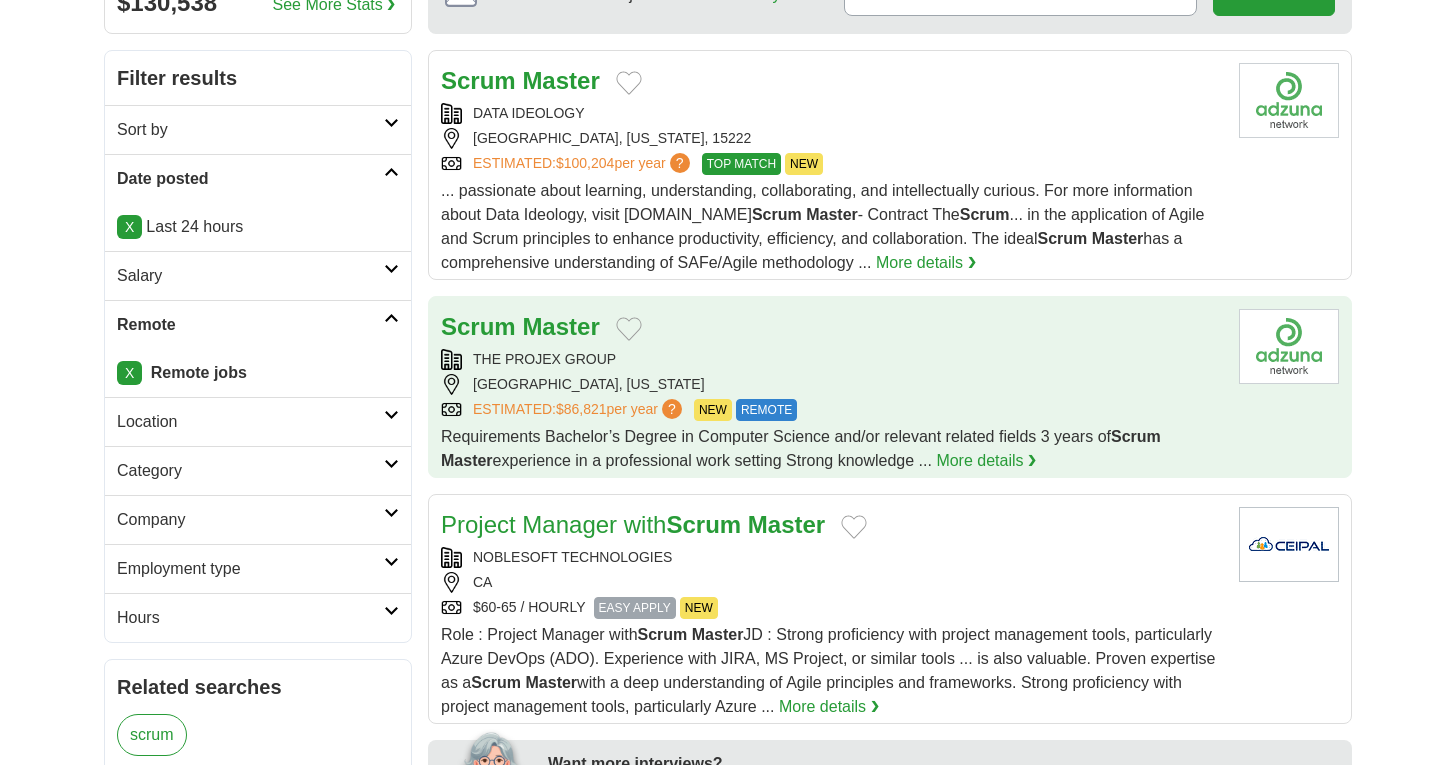 scroll, scrollTop: 231, scrollLeft: 0, axis: vertical 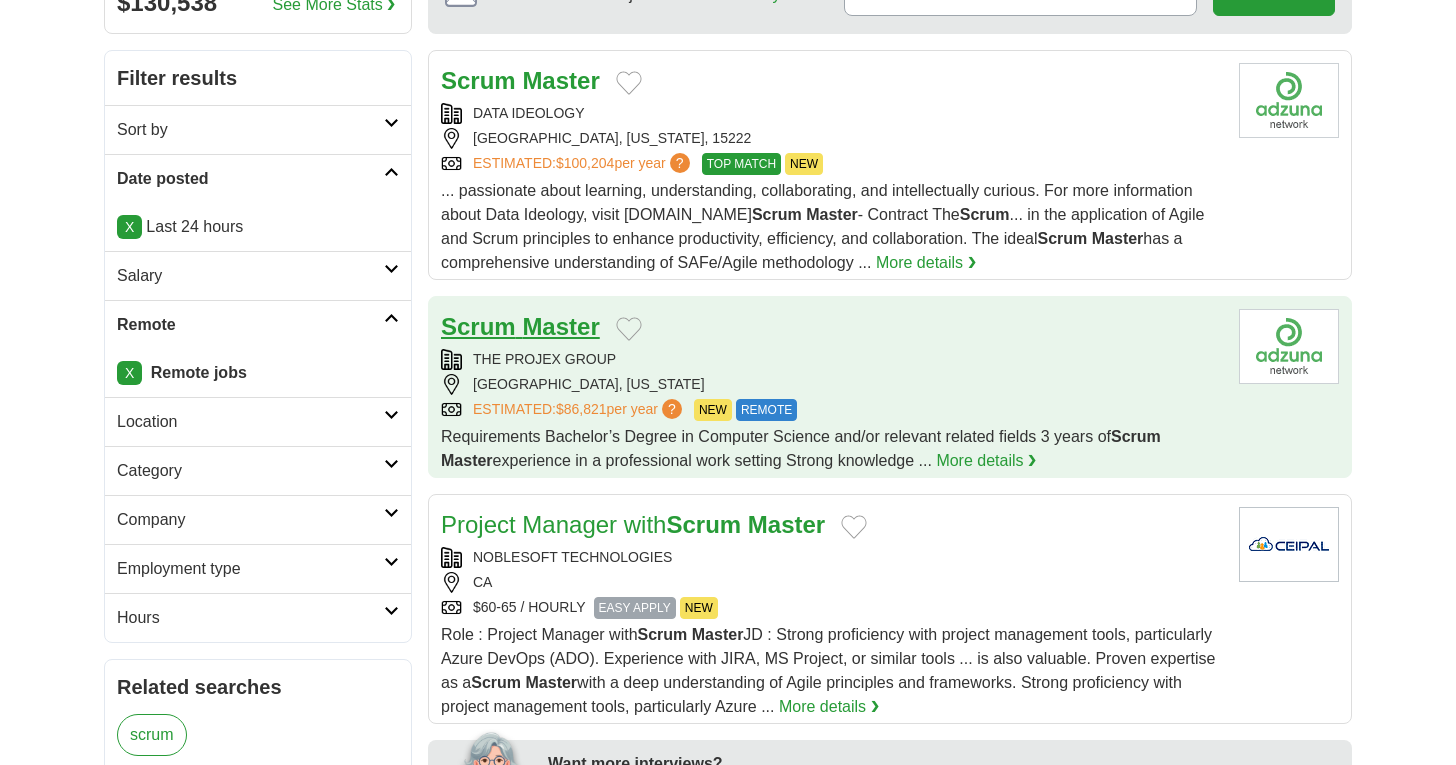 click on "Master" at bounding box center [560, 326] 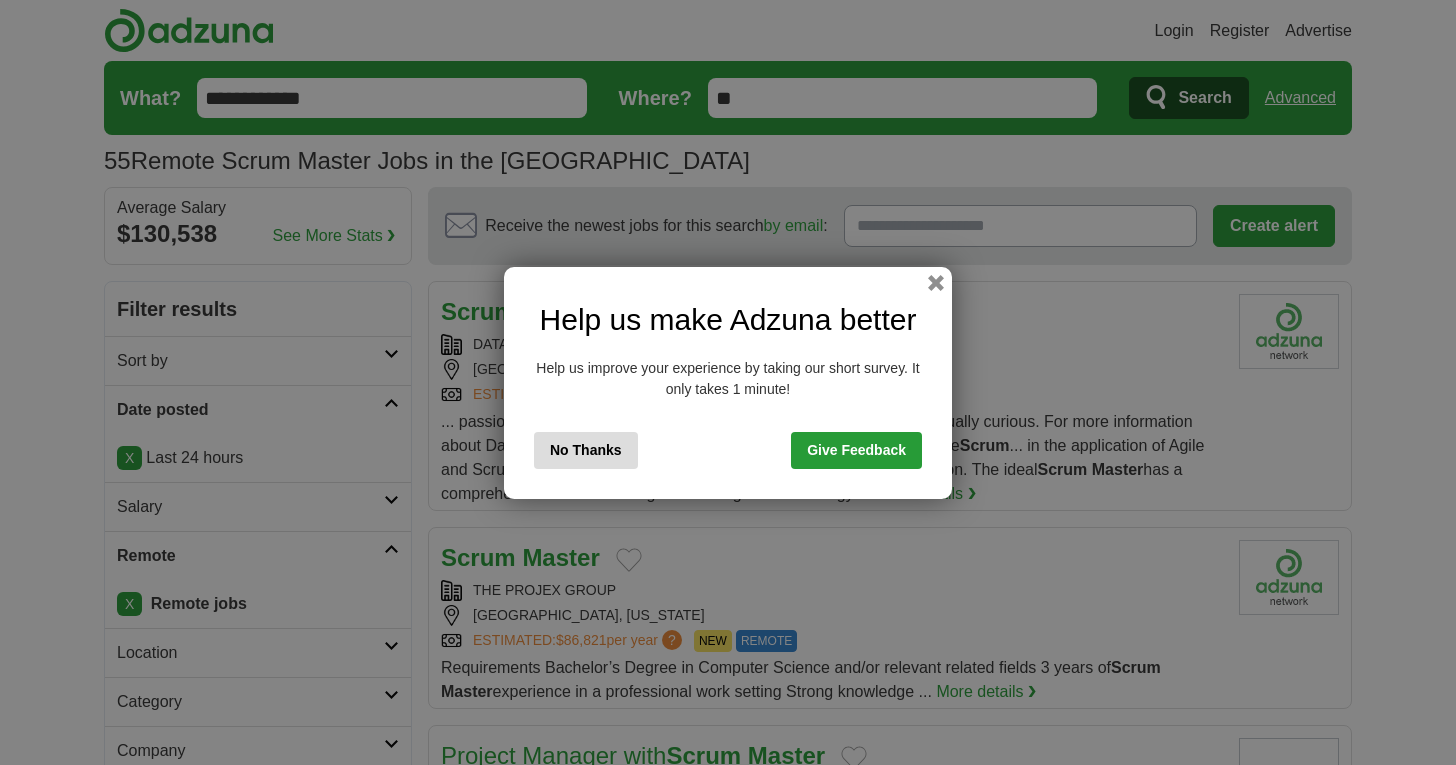 scroll, scrollTop: 231, scrollLeft: 0, axis: vertical 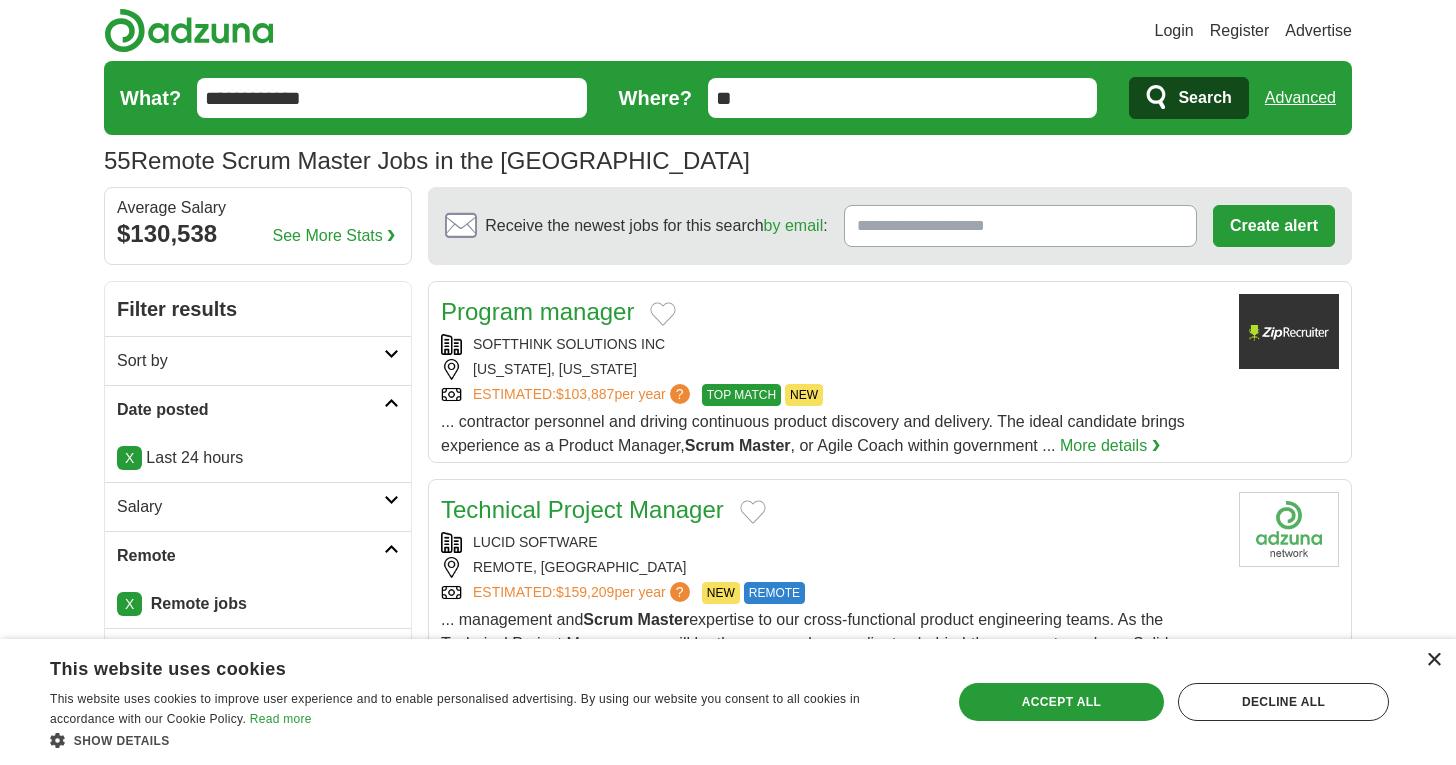 click on "×" at bounding box center (1433, 660) 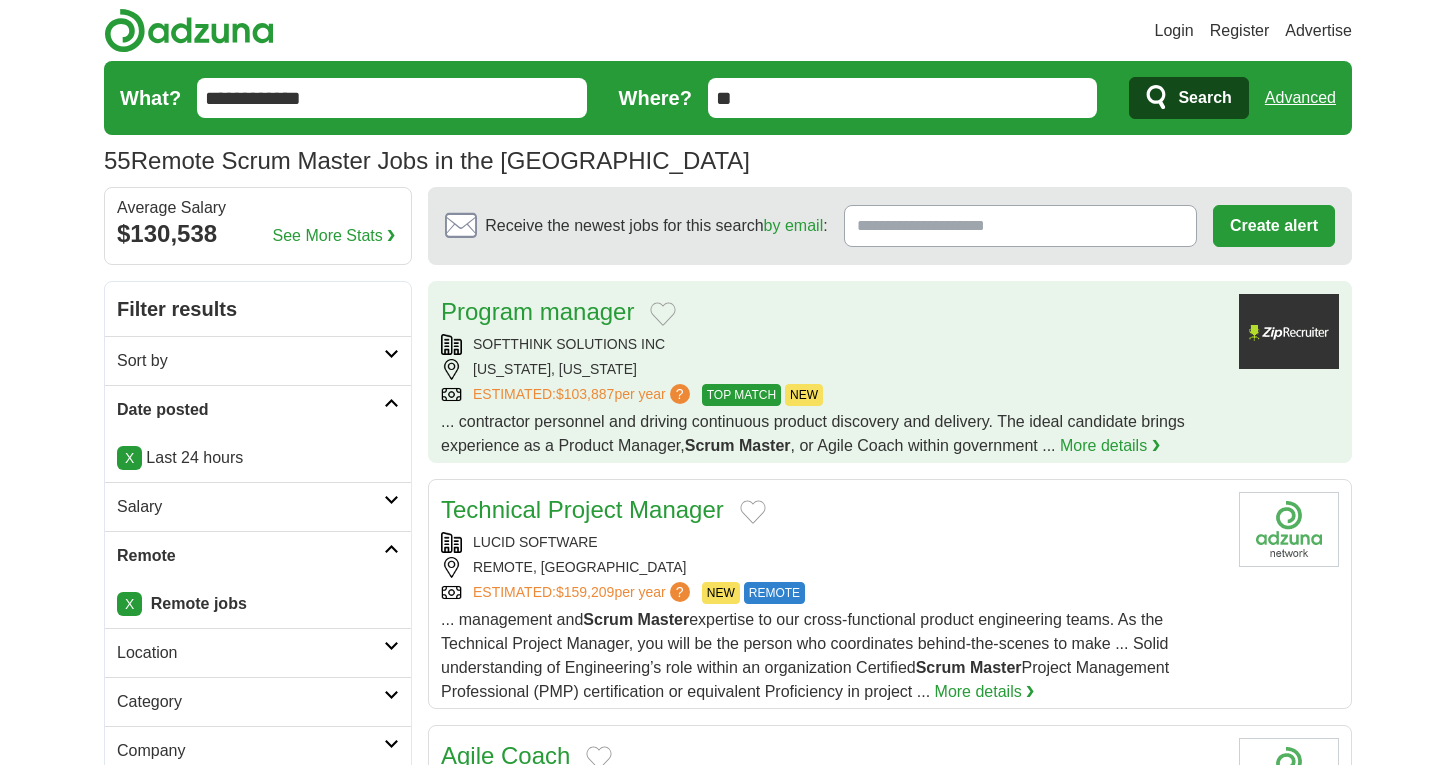 scroll, scrollTop: 0, scrollLeft: 0, axis: both 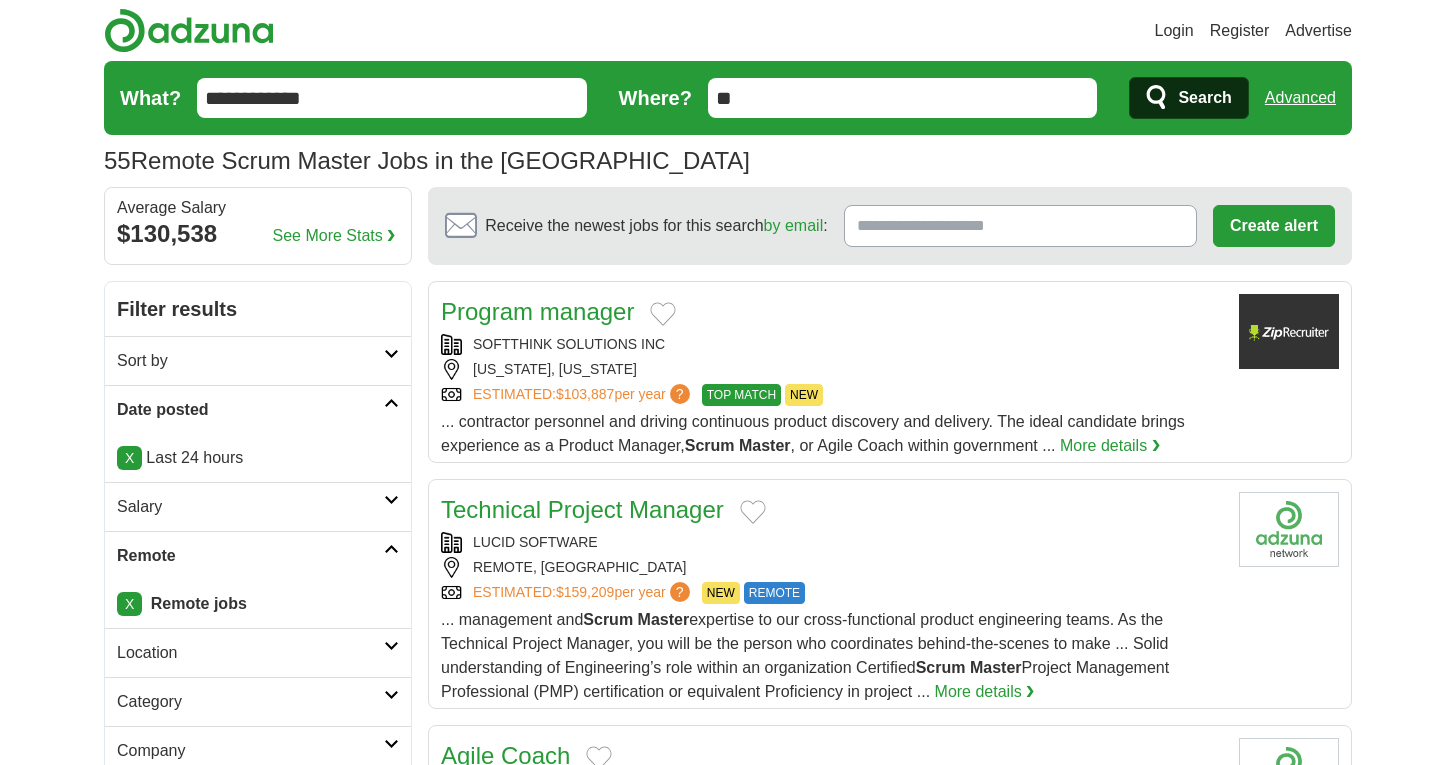 click on "Search" at bounding box center [1204, 98] 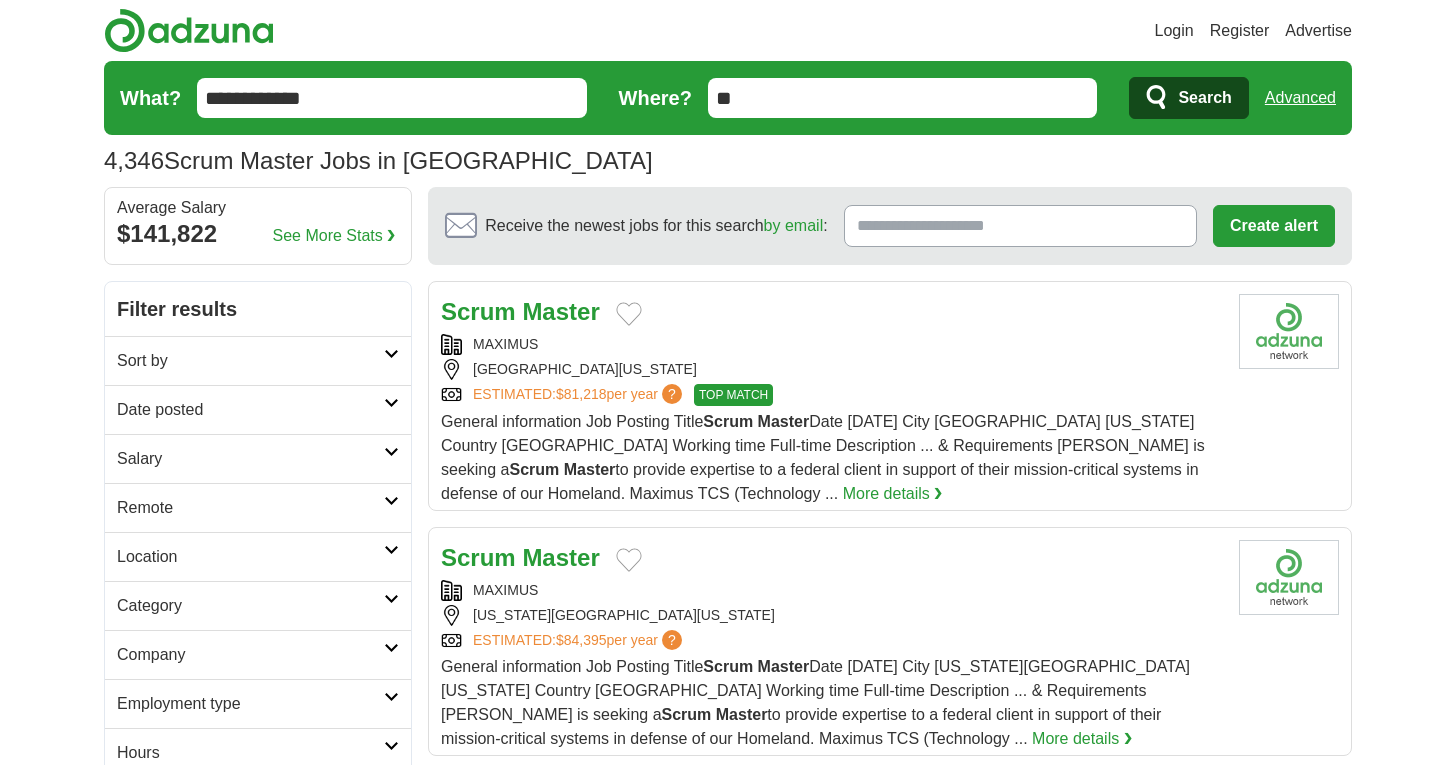 scroll, scrollTop: 0, scrollLeft: 0, axis: both 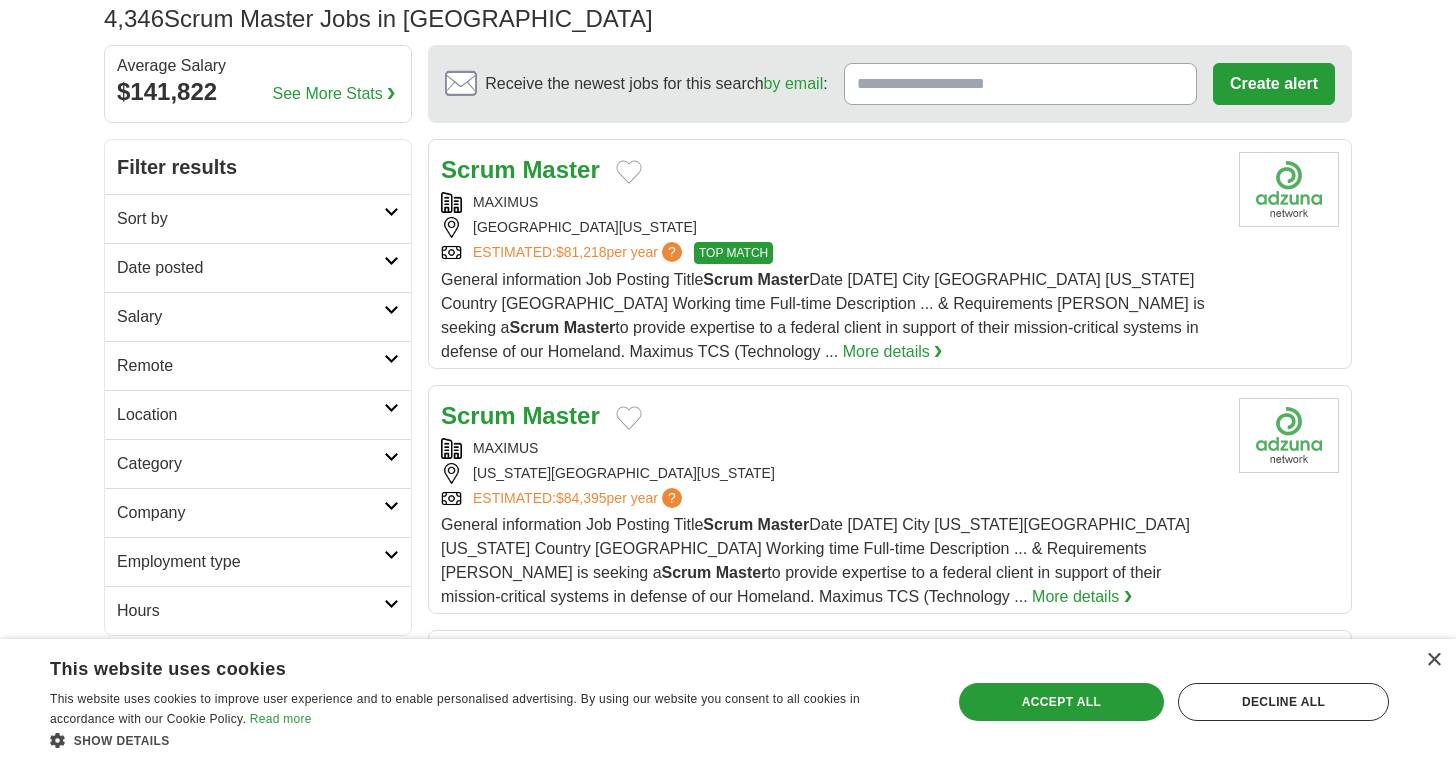 click at bounding box center [391, 212] 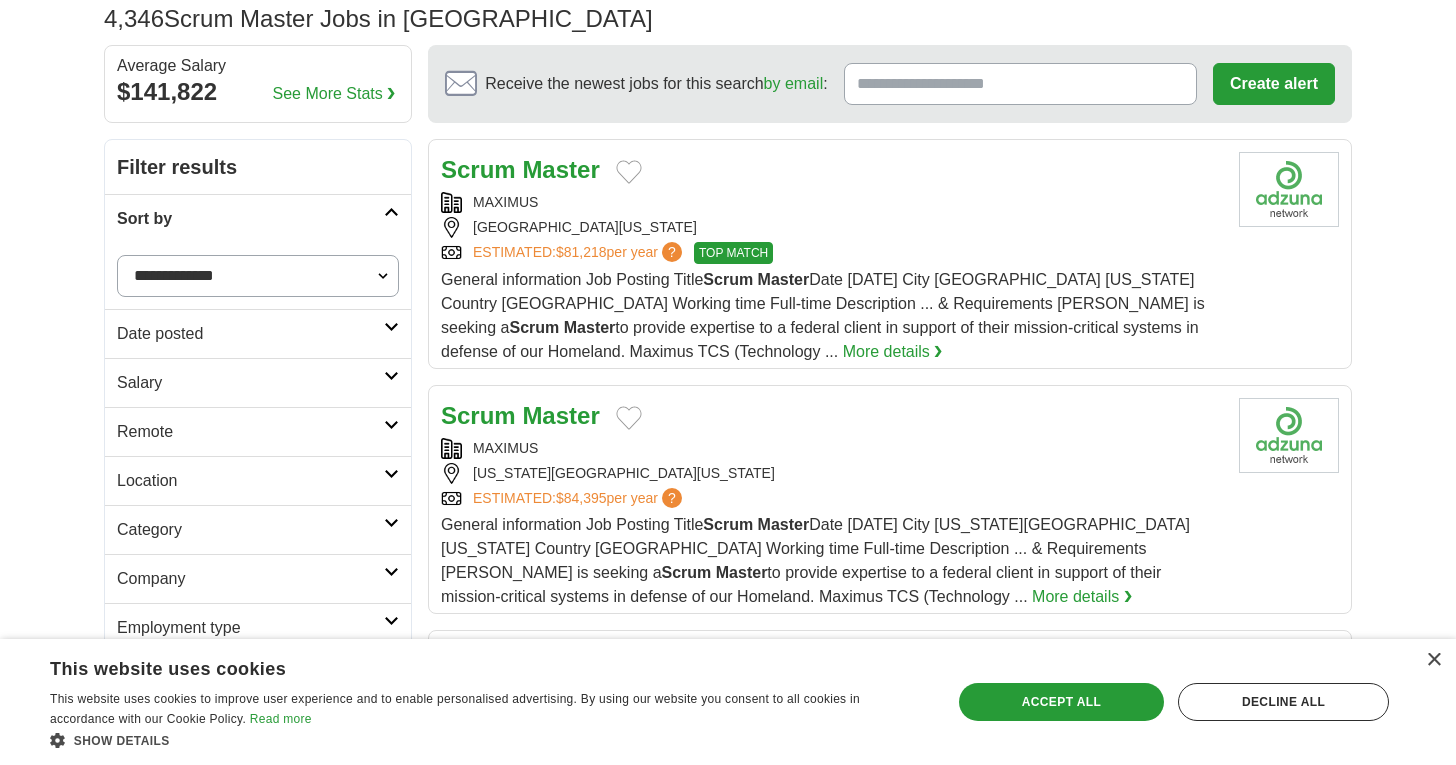 select on "**********" 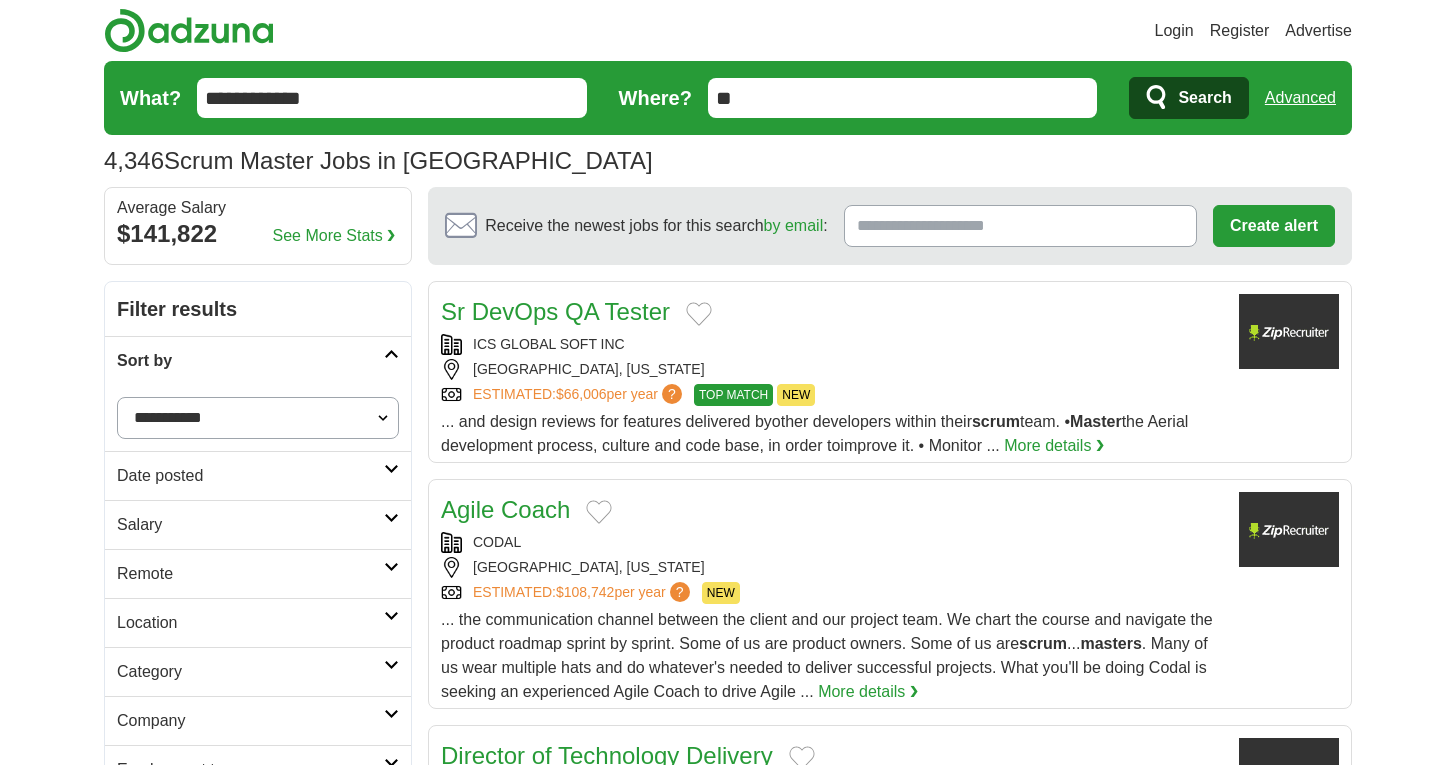 scroll, scrollTop: 0, scrollLeft: 0, axis: both 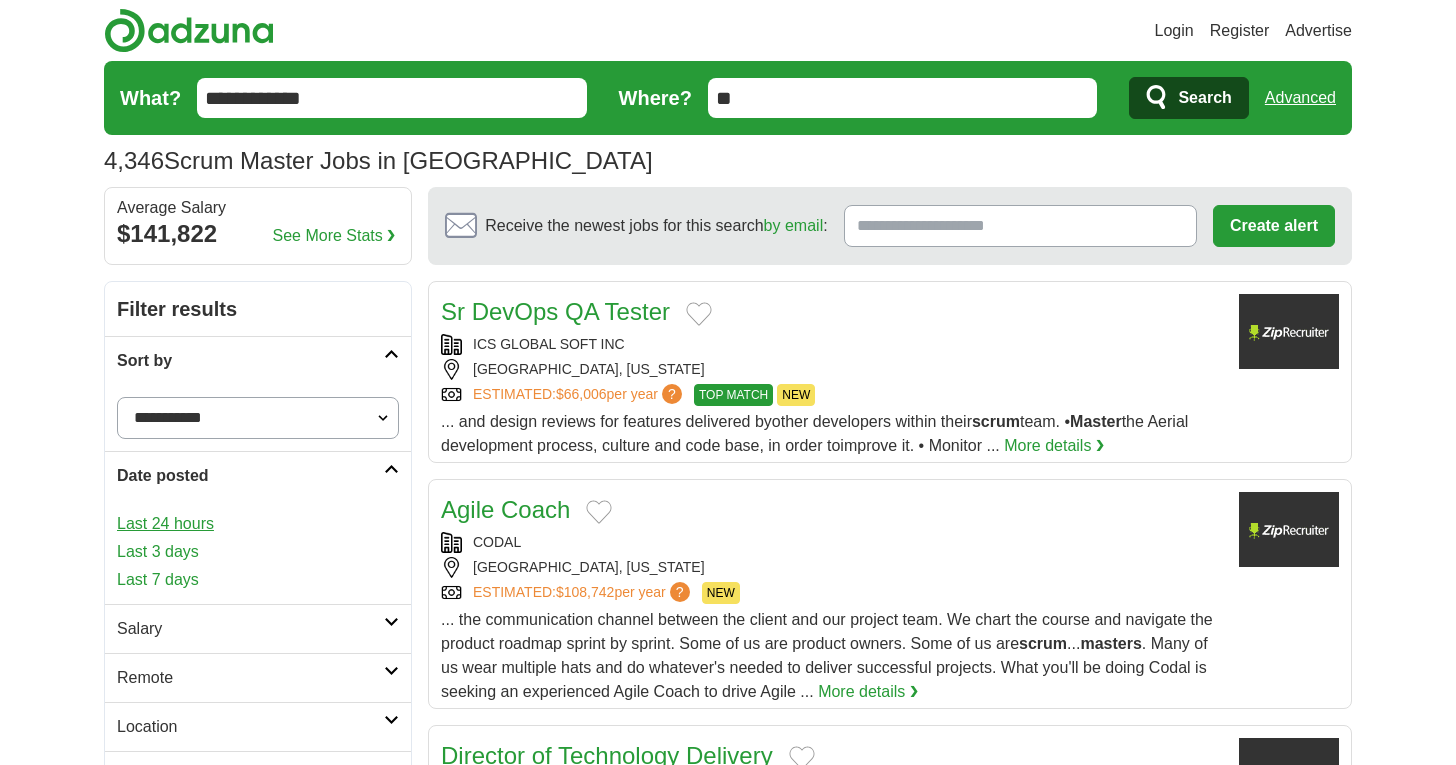 click on "Last 24 hours" at bounding box center [258, 524] 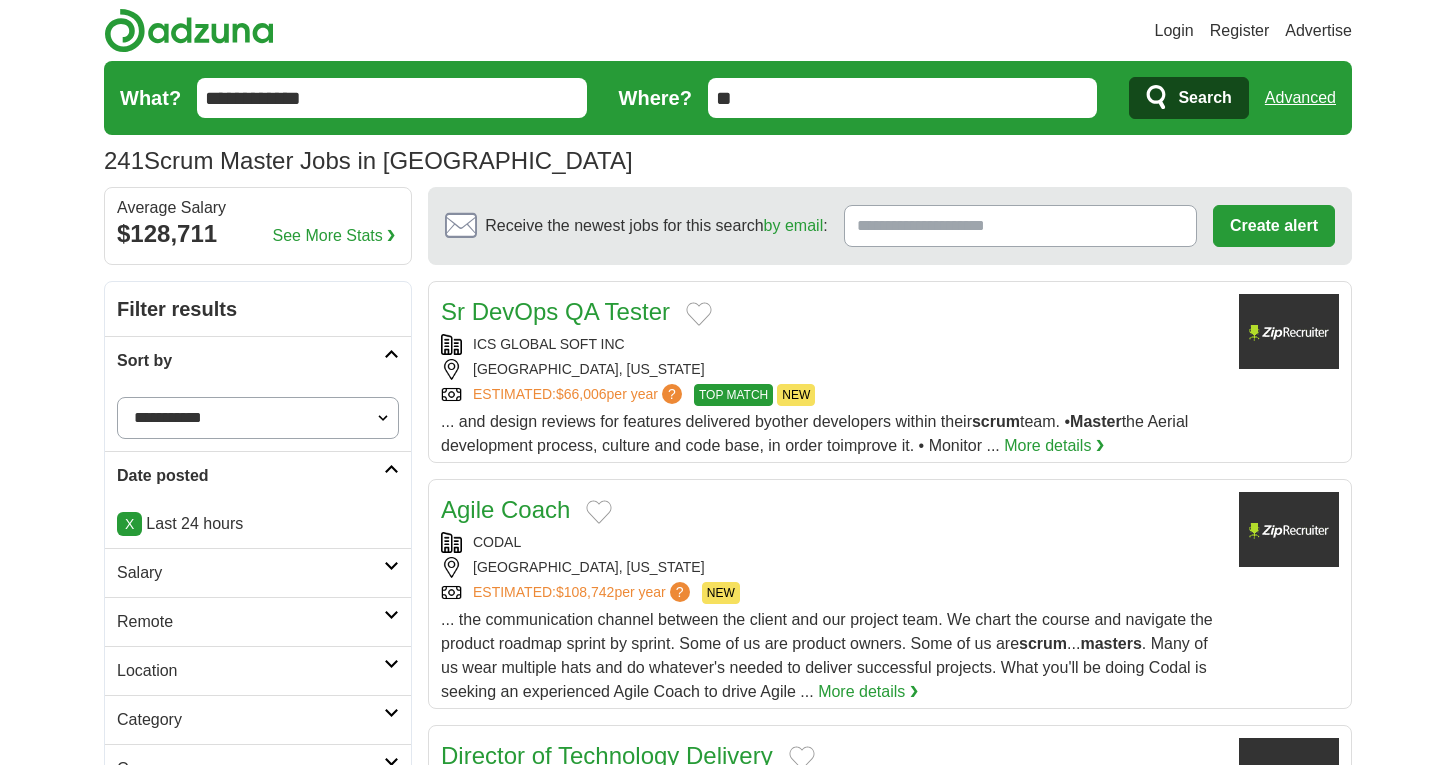 scroll, scrollTop: 0, scrollLeft: 0, axis: both 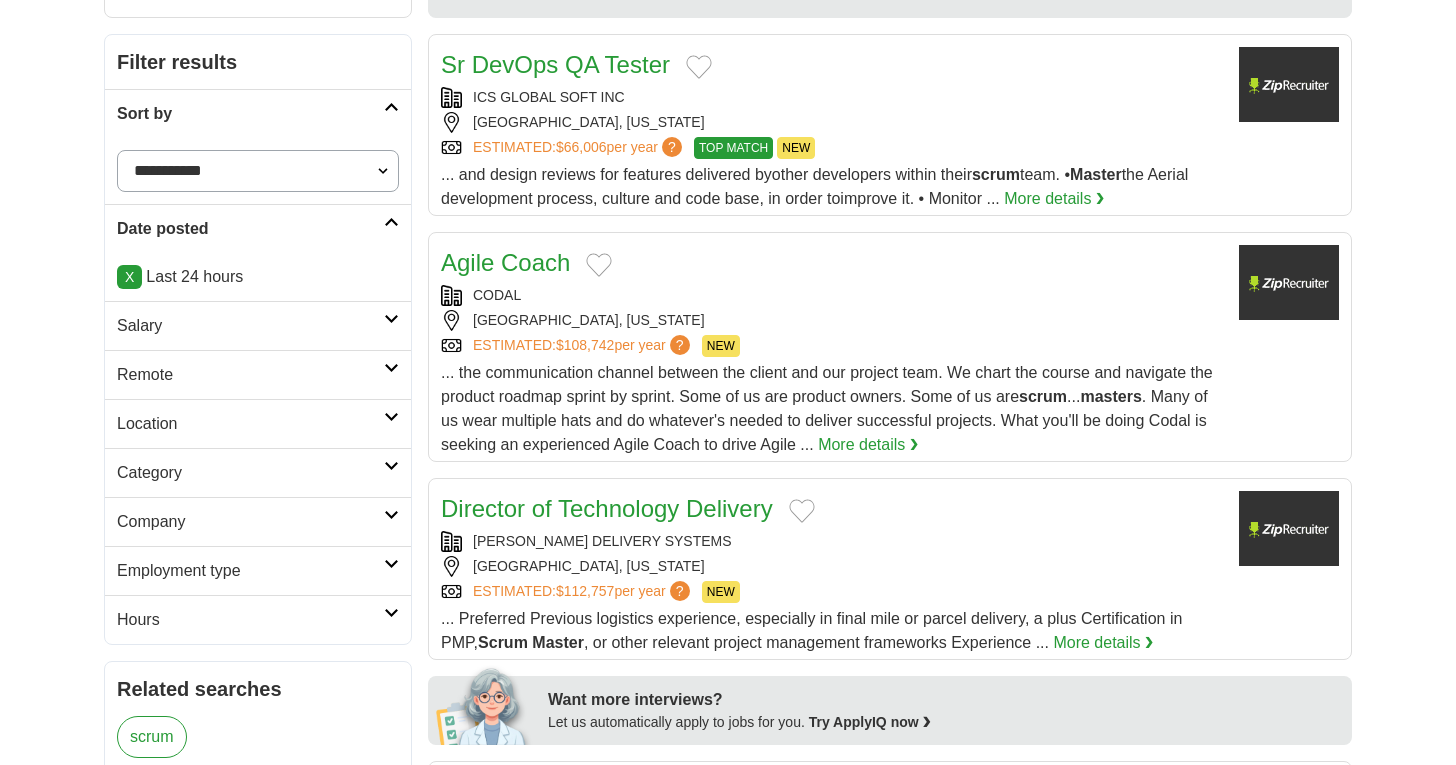 click at bounding box center [391, 368] 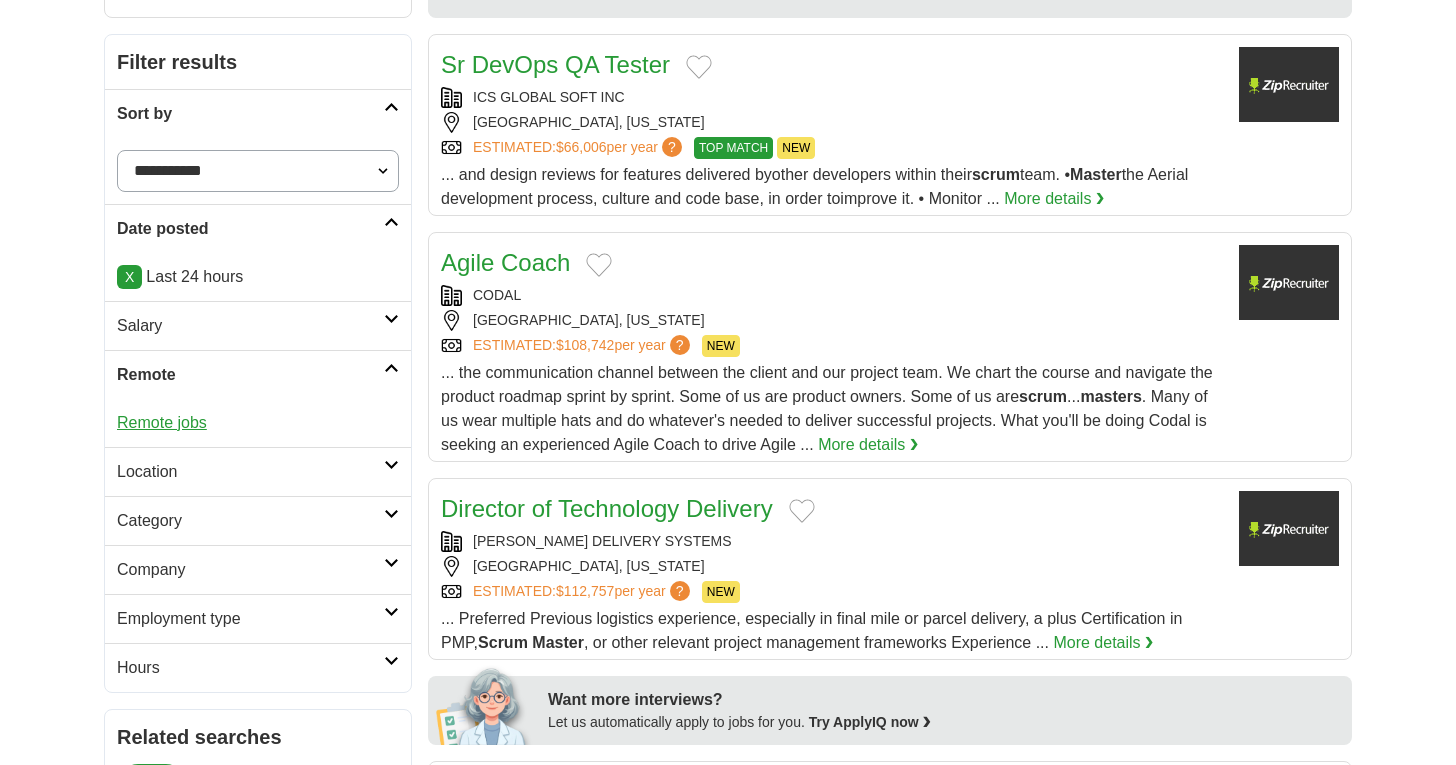 click on "Remote jobs" at bounding box center [162, 422] 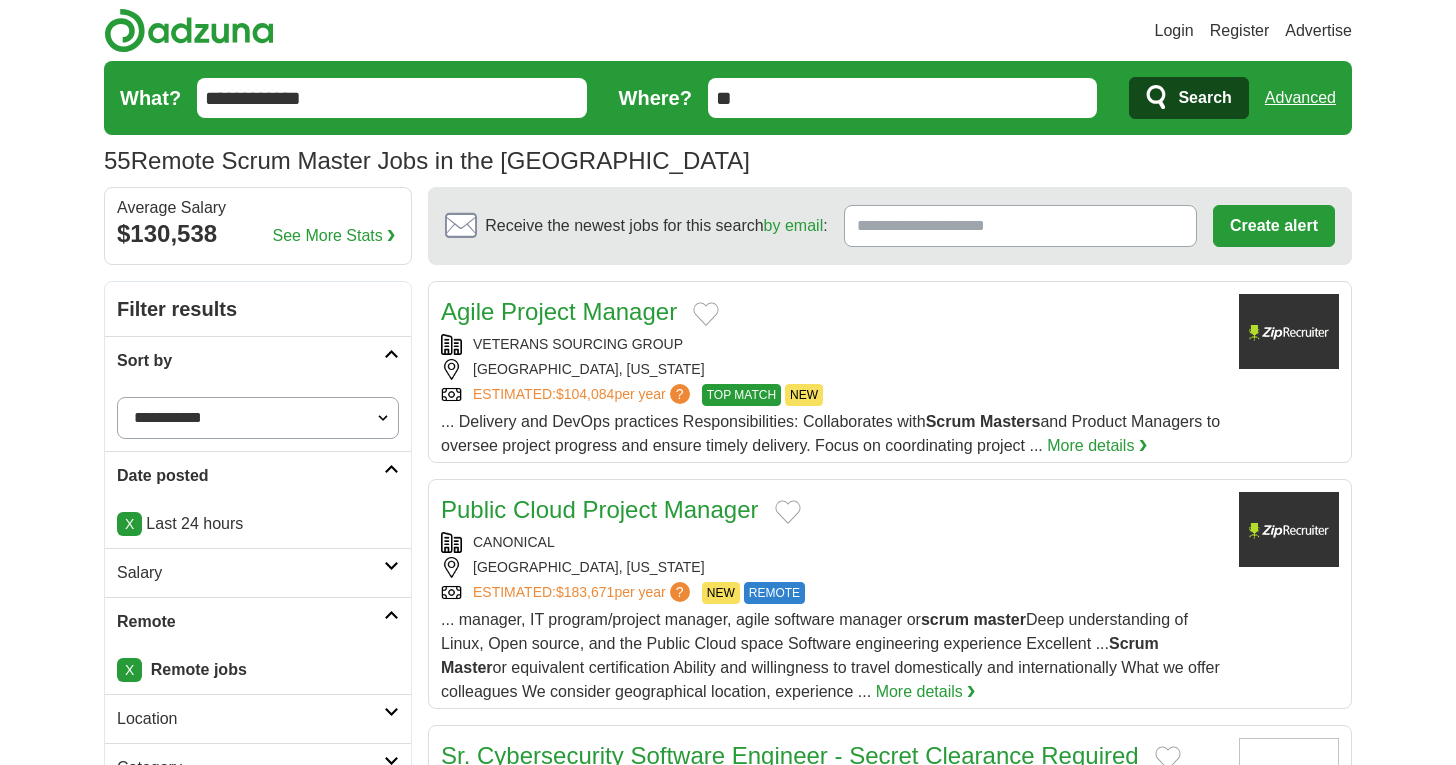 scroll, scrollTop: 0, scrollLeft: 0, axis: both 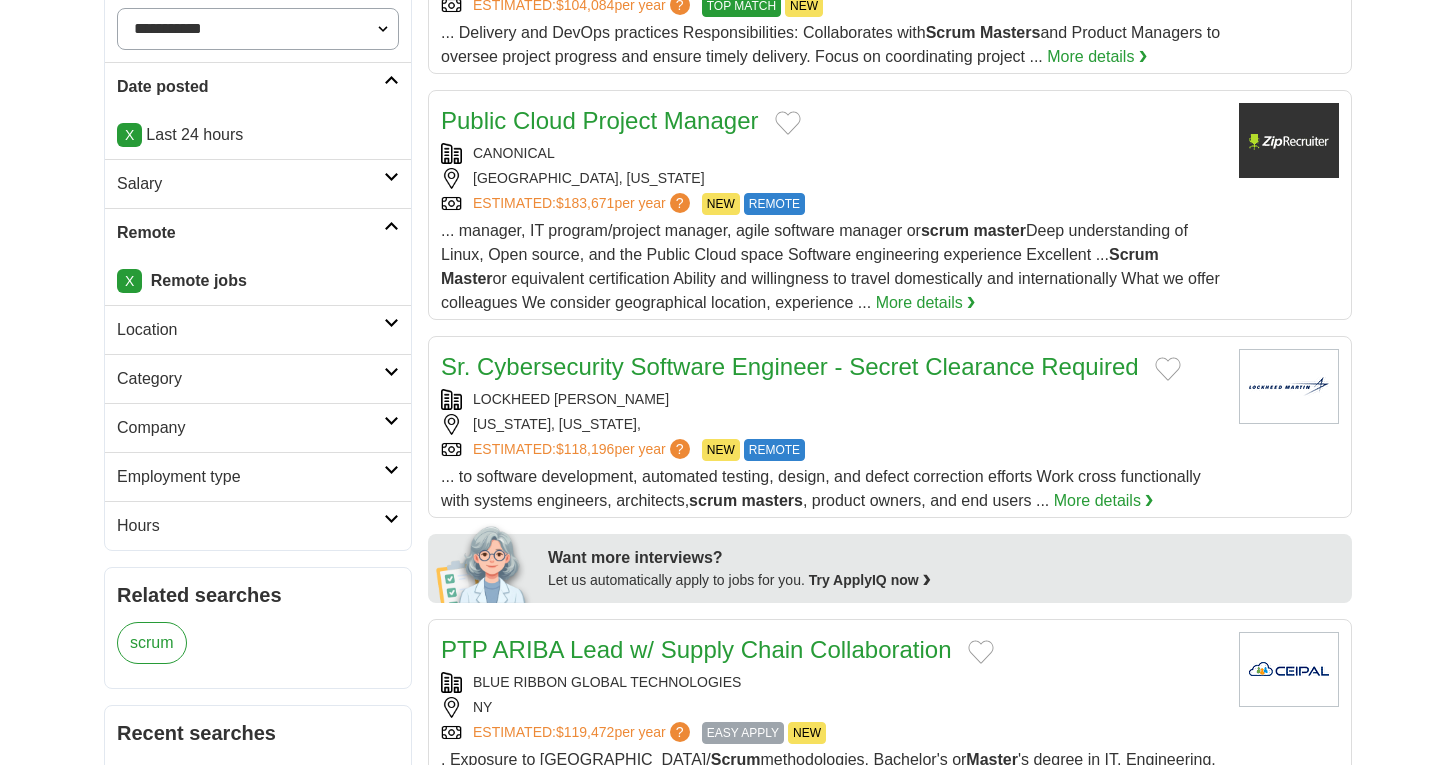click at bounding box center [391, 372] 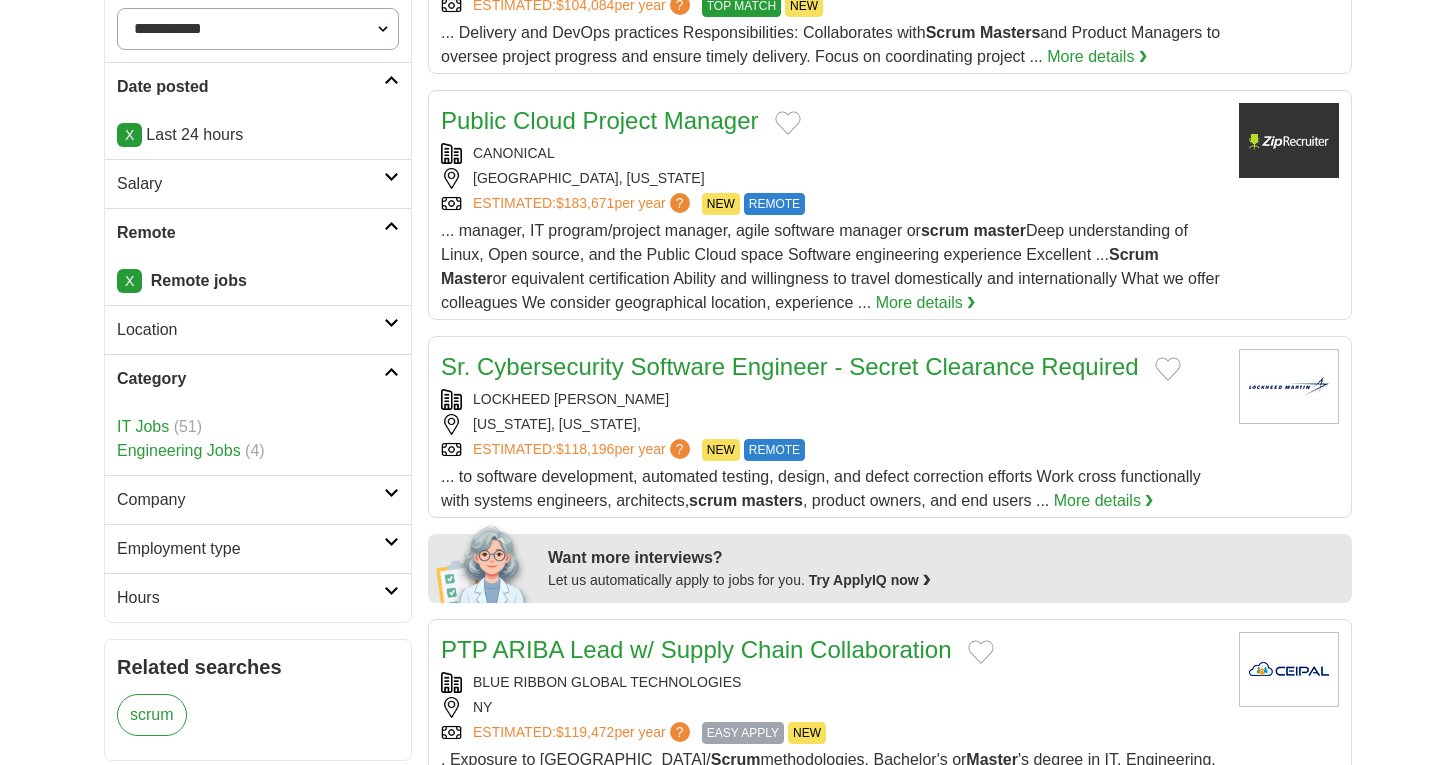 click at bounding box center (391, 372) 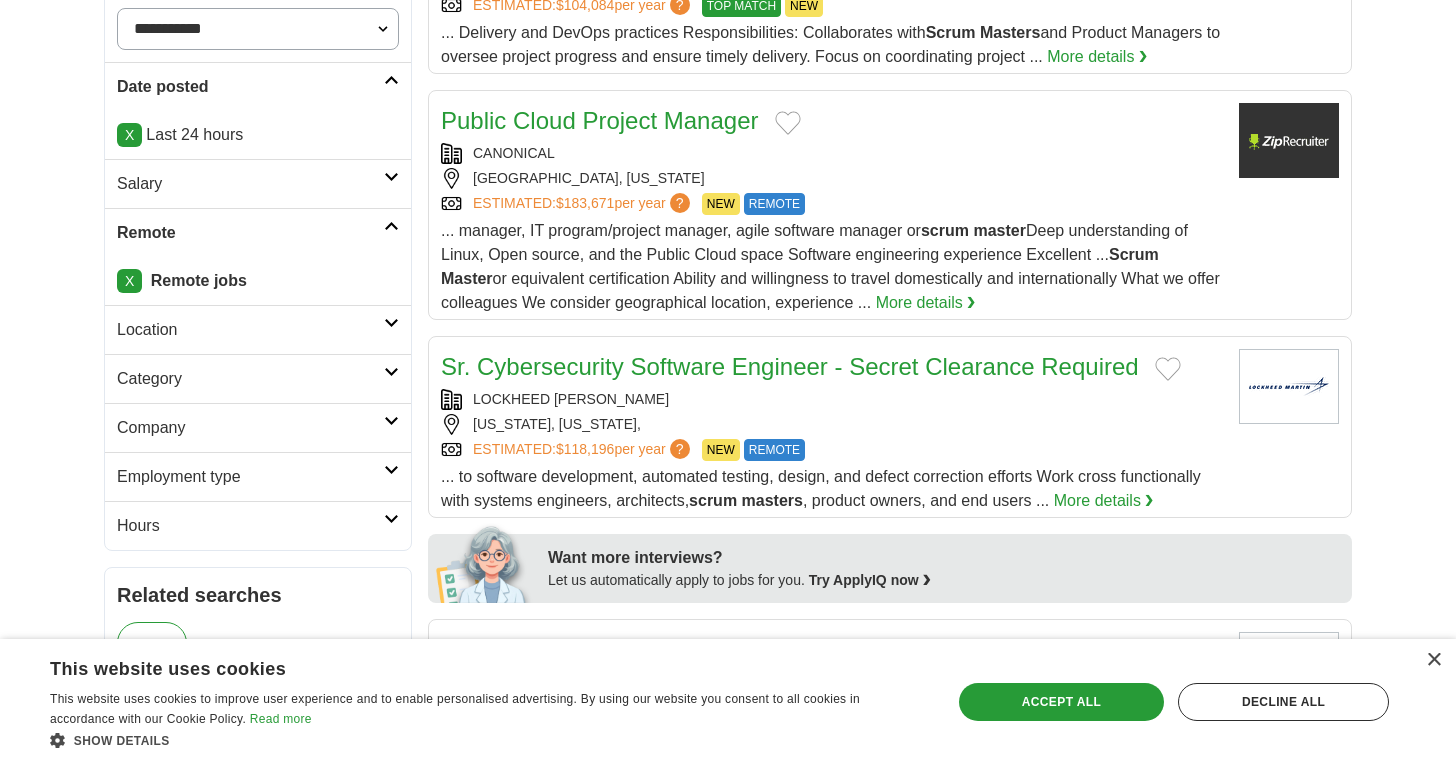 click on "Employment type" at bounding box center [258, 476] 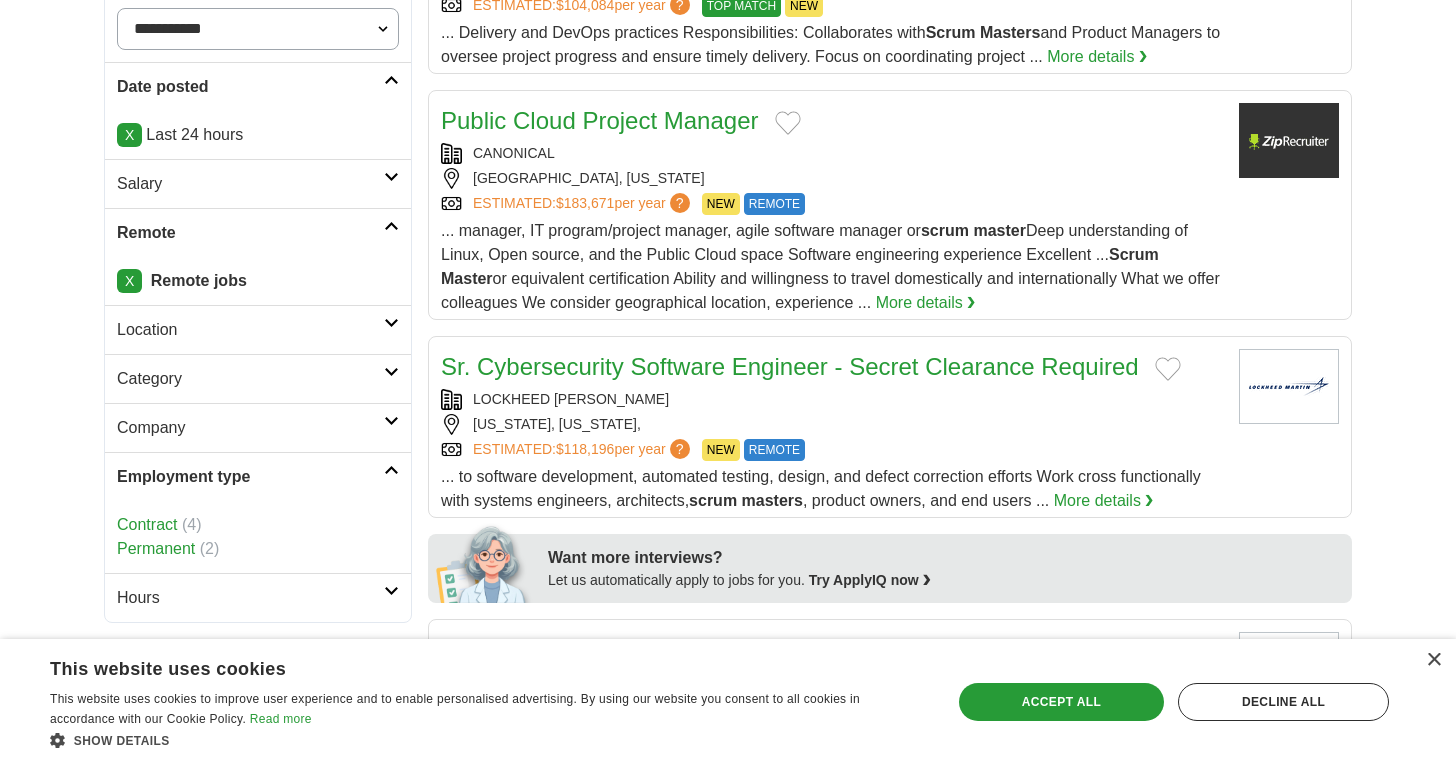 click at bounding box center (391, 470) 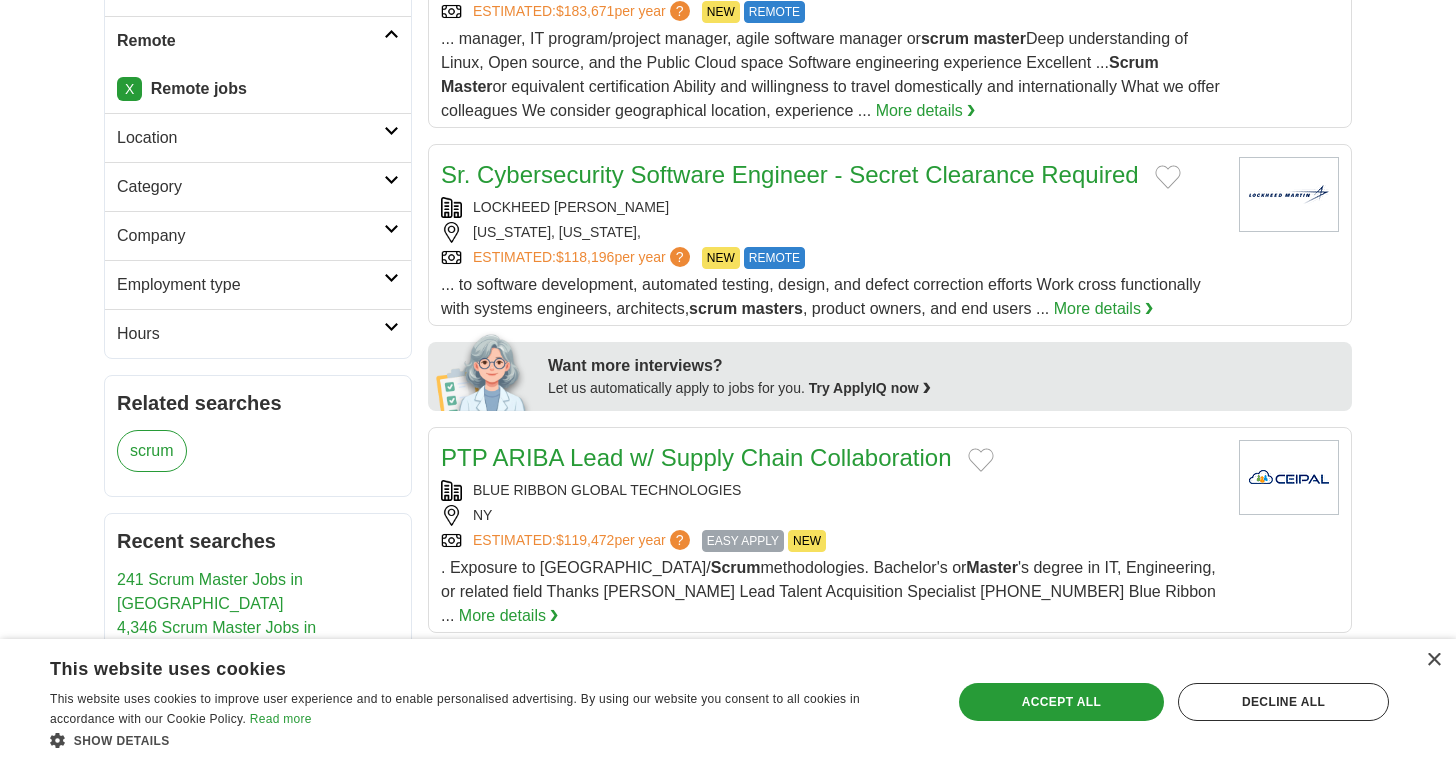 scroll, scrollTop: 585, scrollLeft: 0, axis: vertical 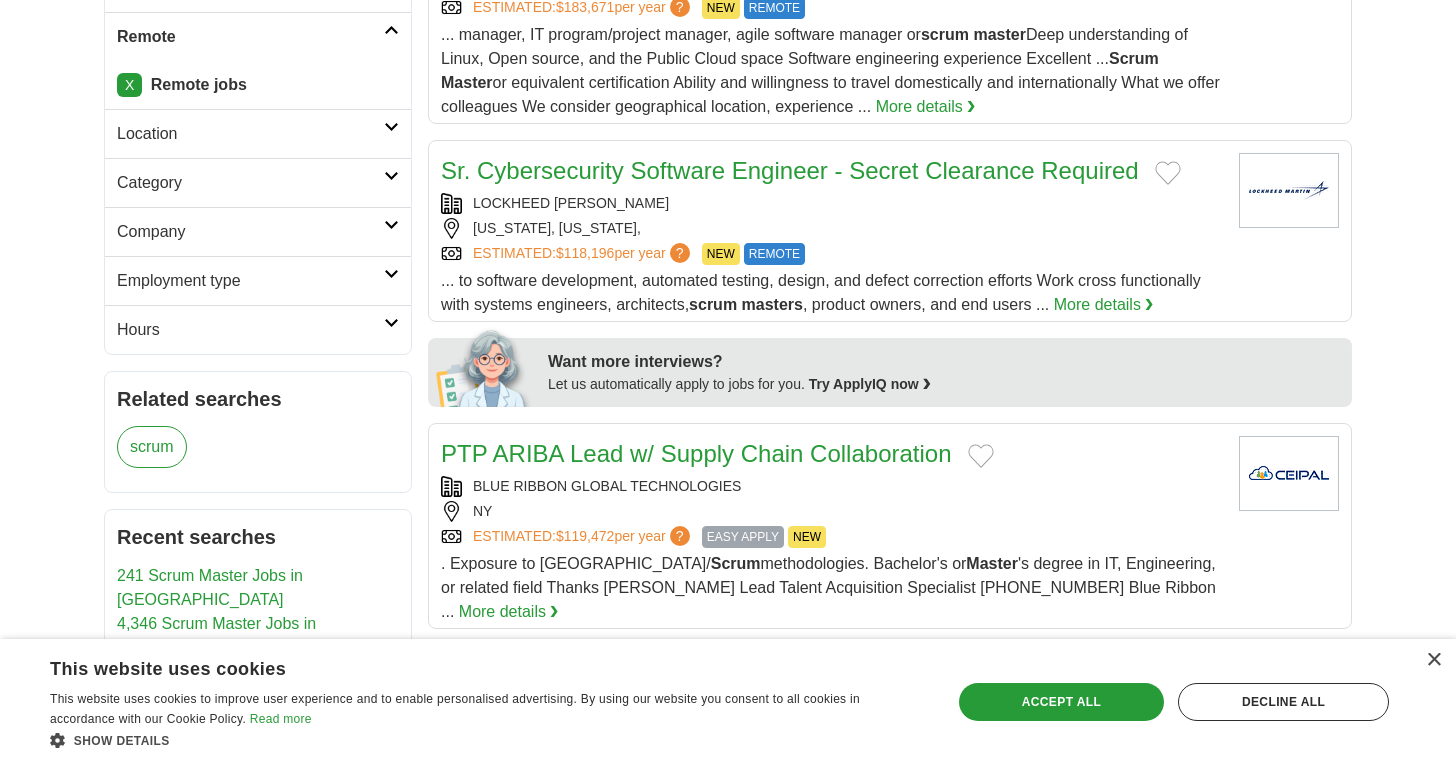 click at bounding box center (391, 323) 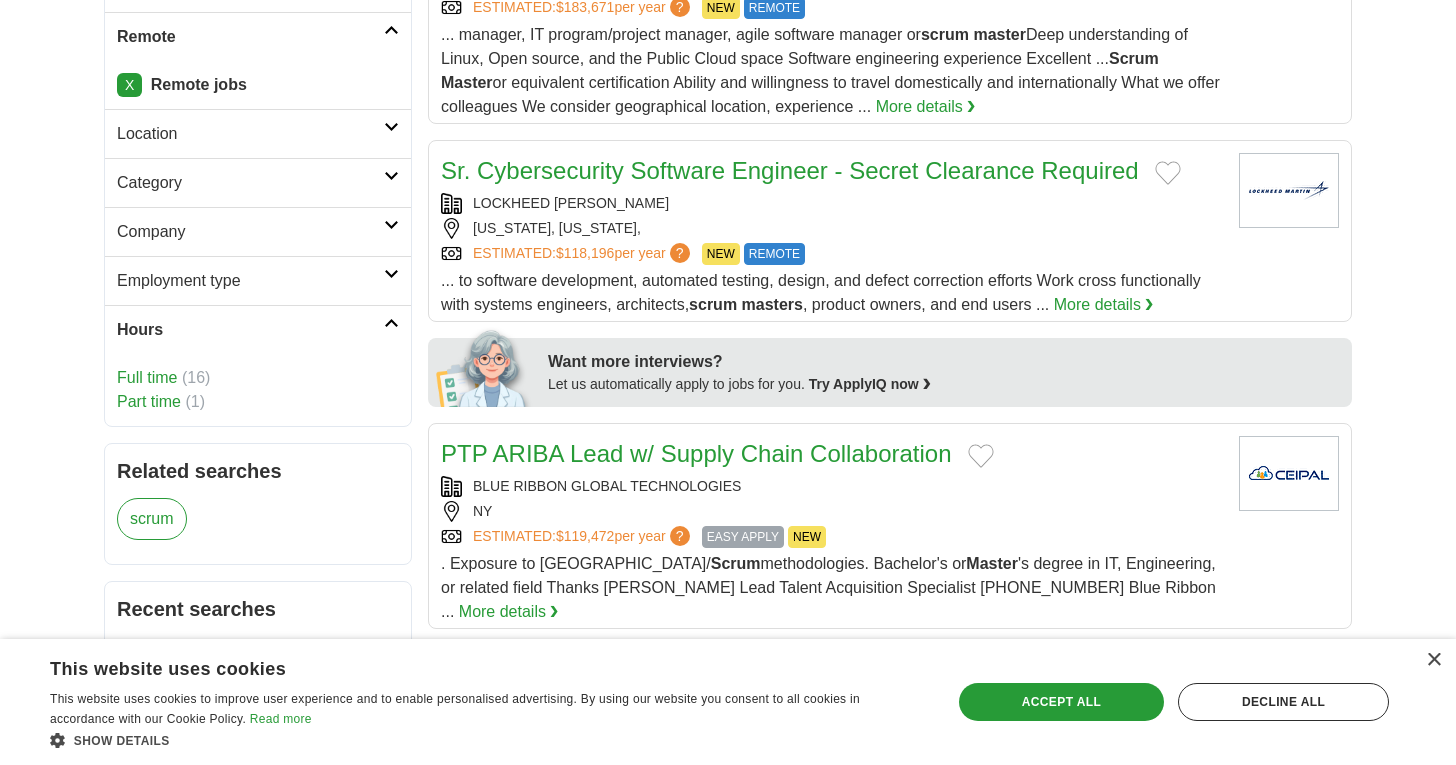 click at bounding box center [391, 323] 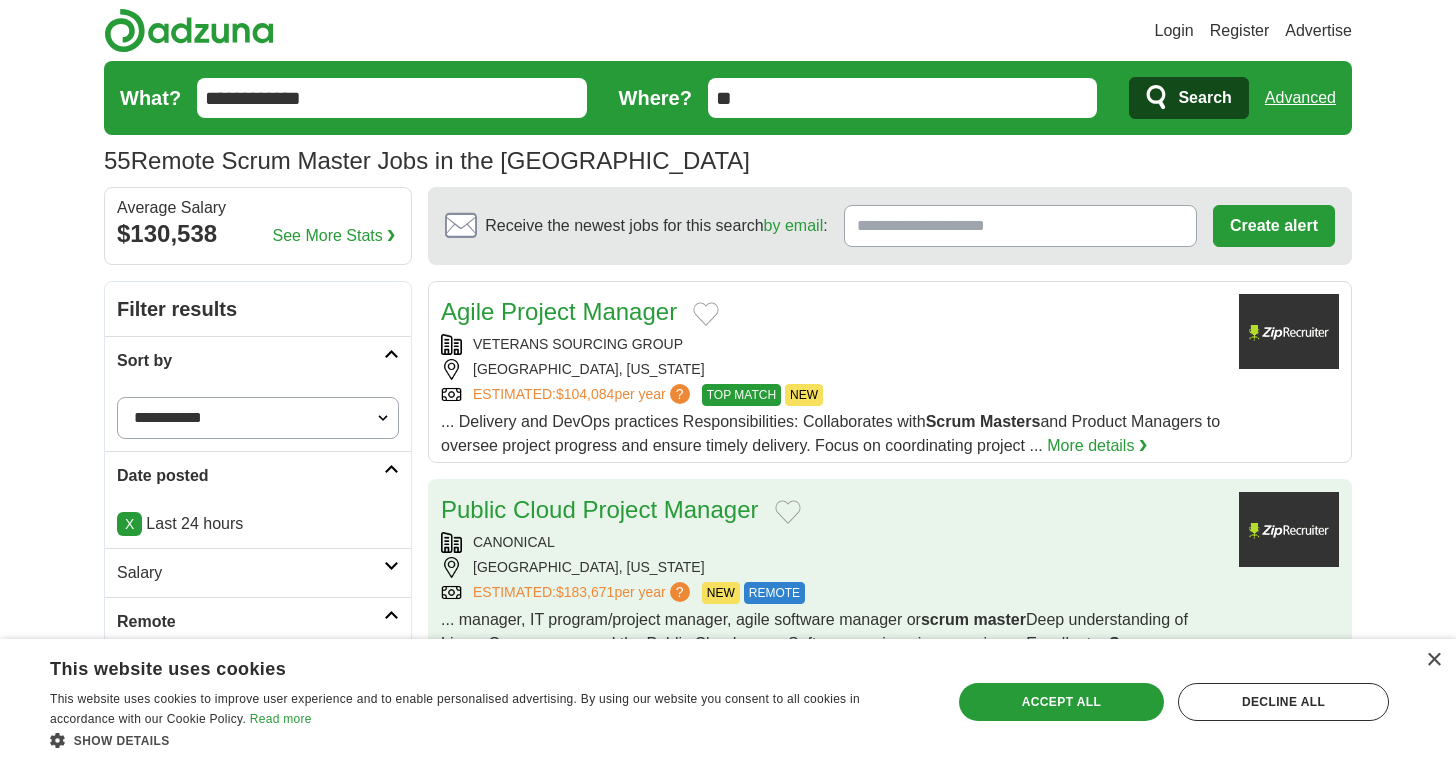 scroll, scrollTop: 0, scrollLeft: 0, axis: both 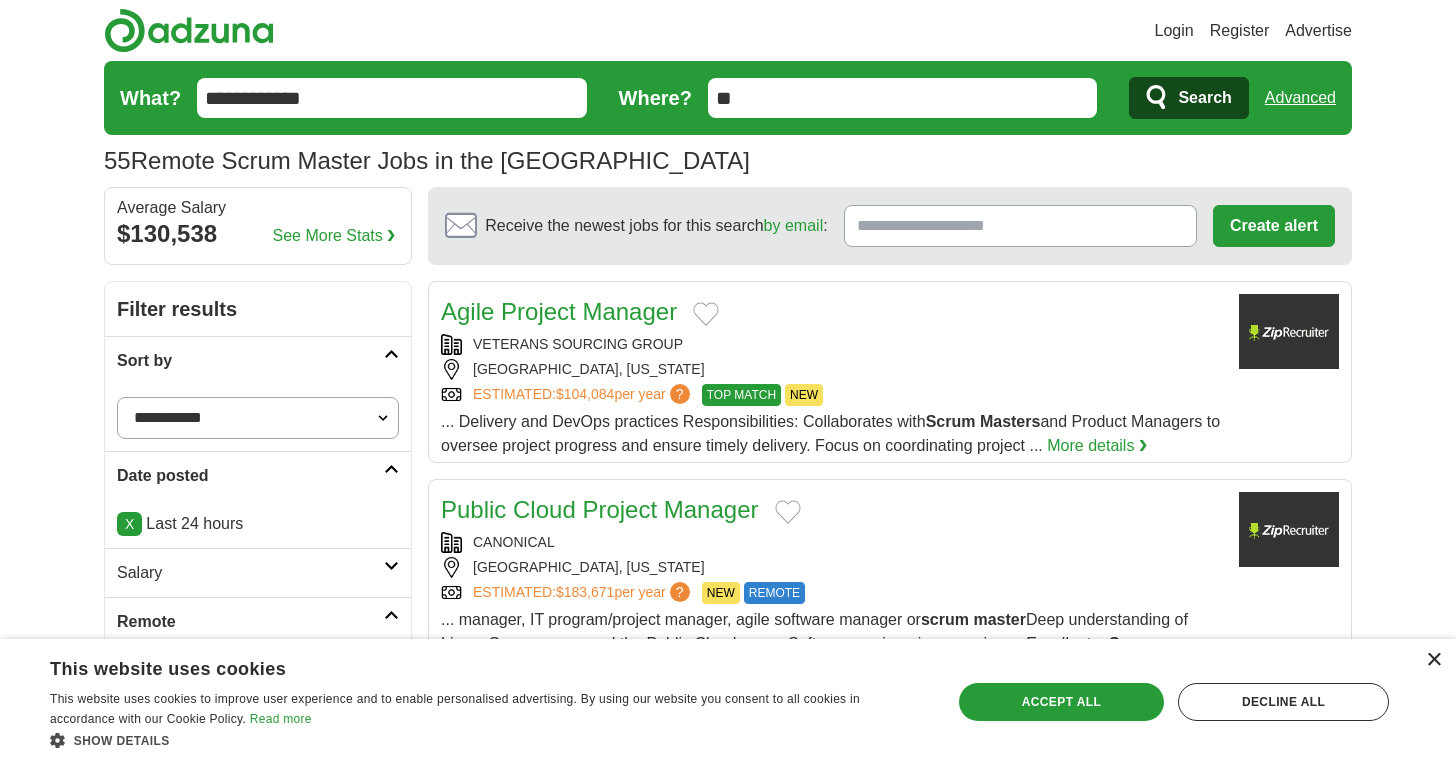click on "×" at bounding box center [1433, 660] 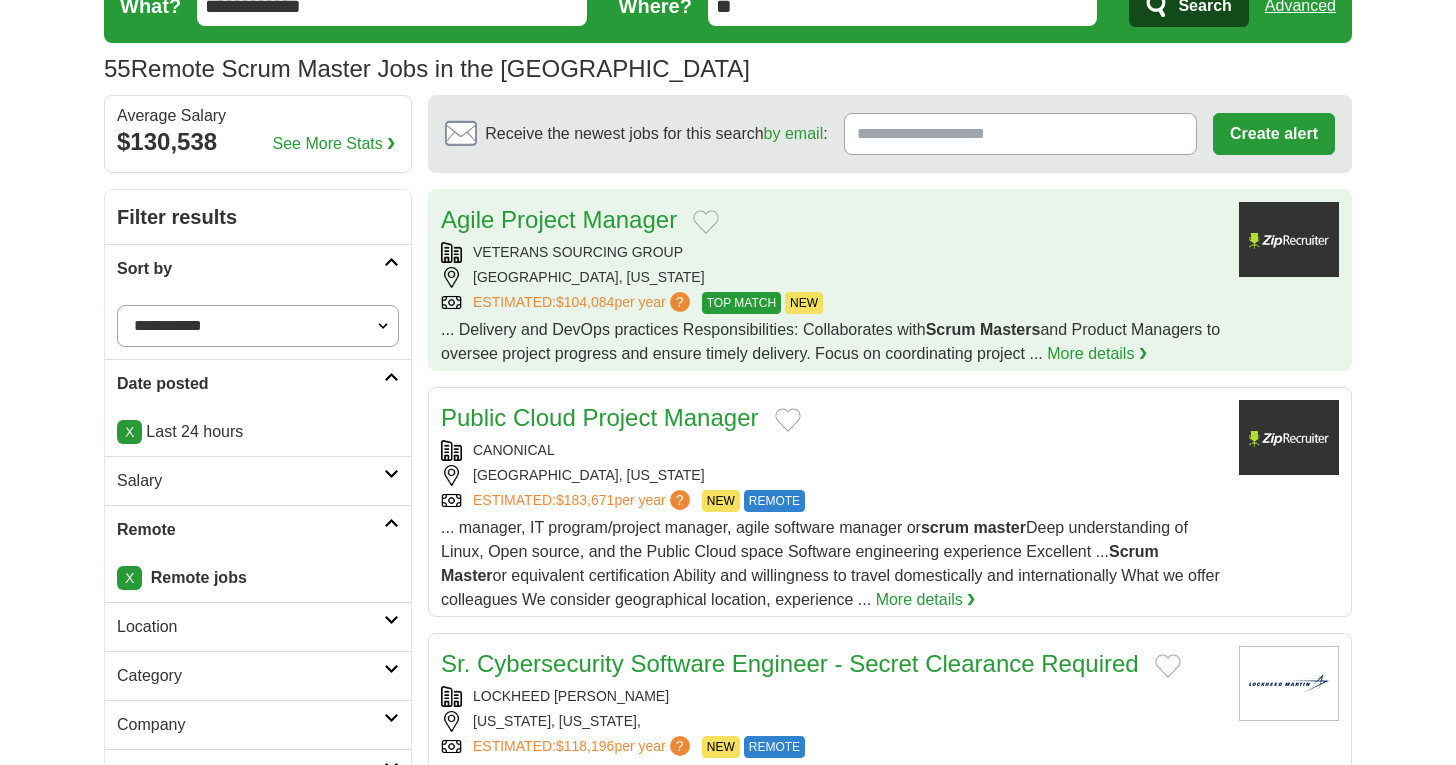 scroll, scrollTop: 94, scrollLeft: 0, axis: vertical 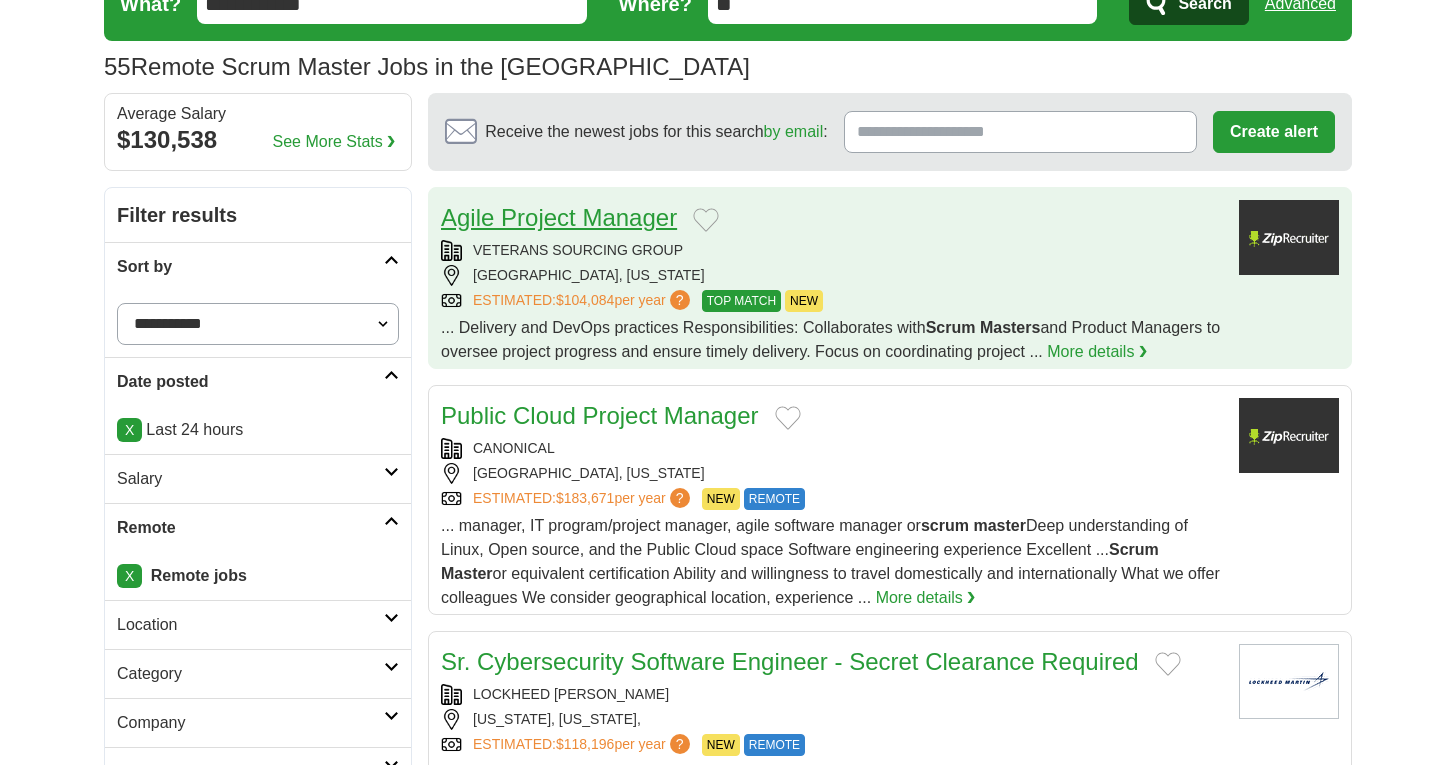 click on "Agile Project Manager" at bounding box center (559, 217) 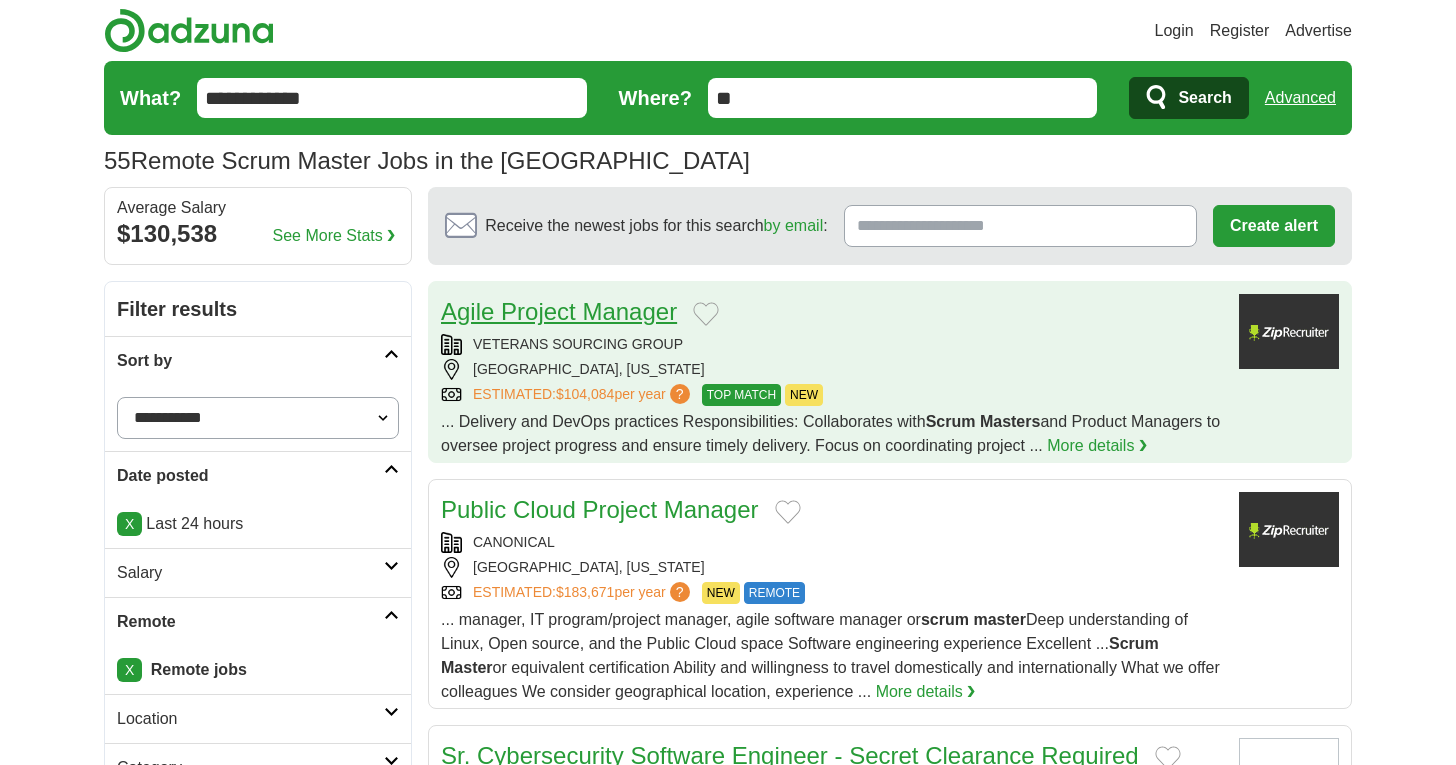 scroll, scrollTop: 0, scrollLeft: 0, axis: both 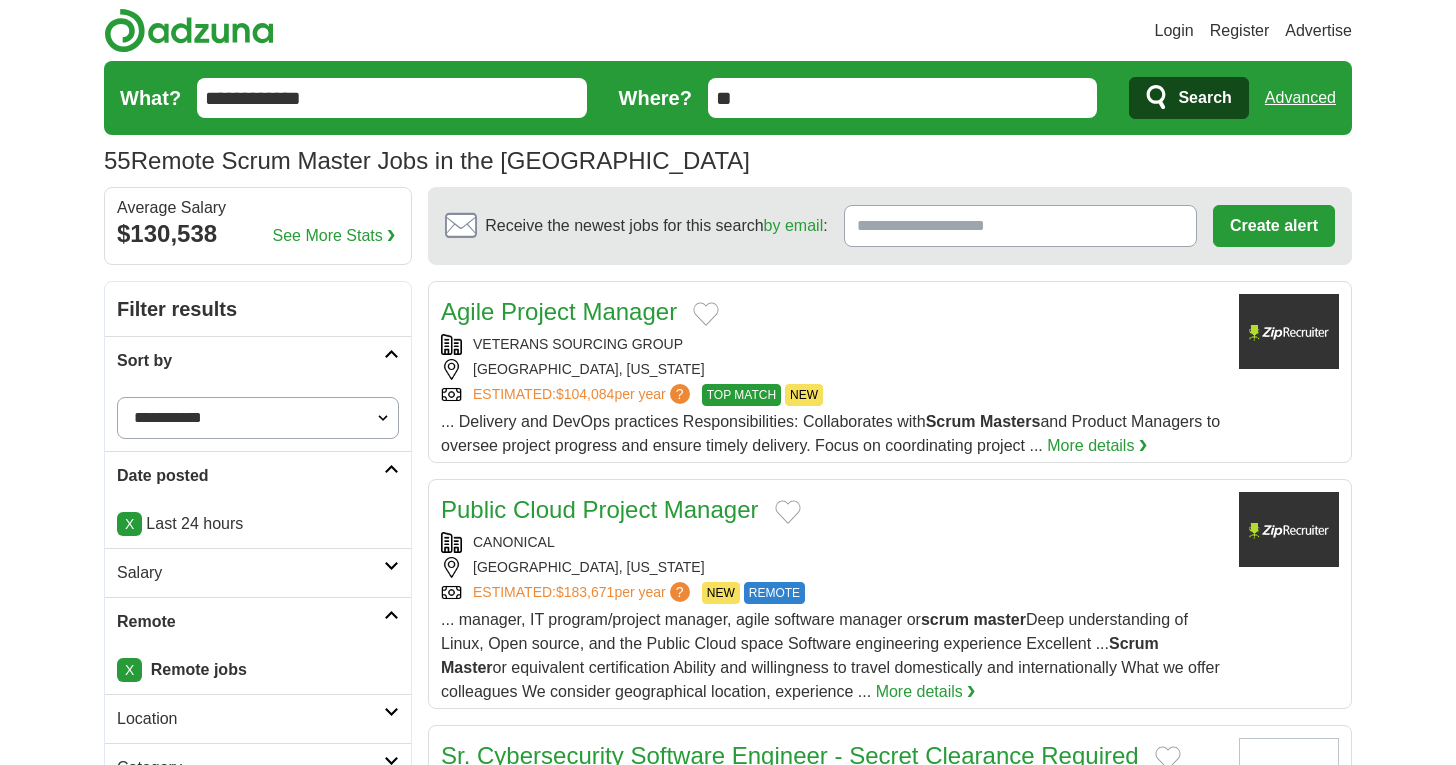 click at bounding box center (391, 469) 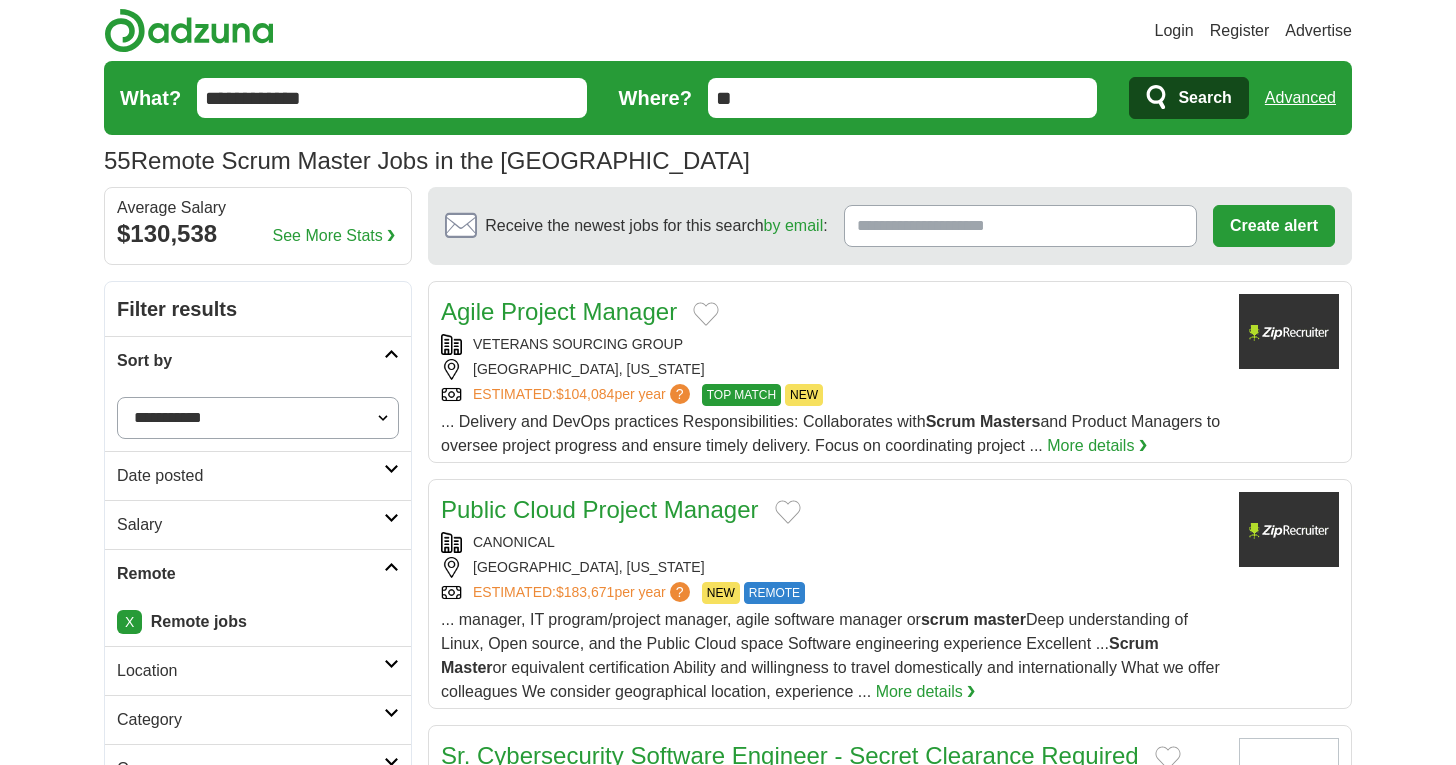 click at bounding box center (391, 469) 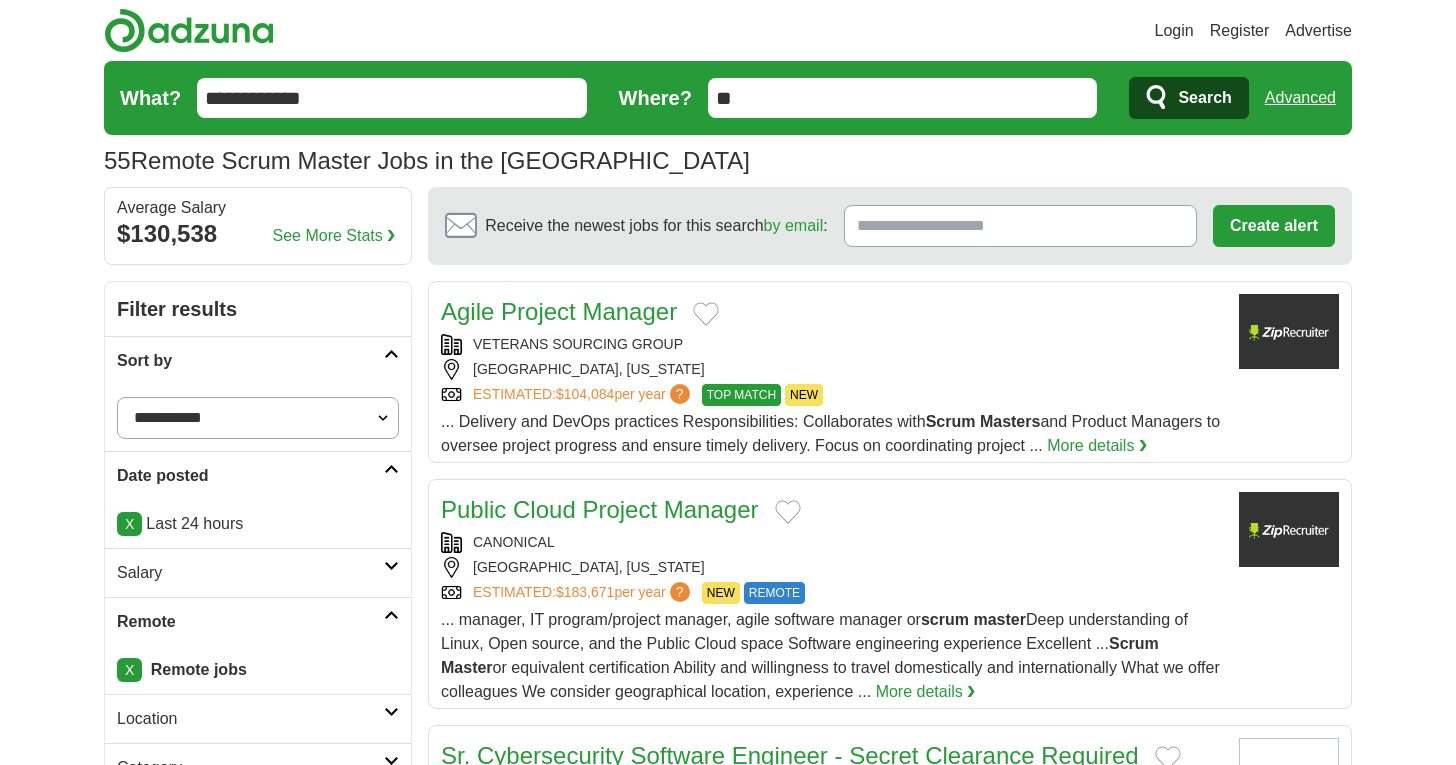 click on "X" at bounding box center [129, 524] 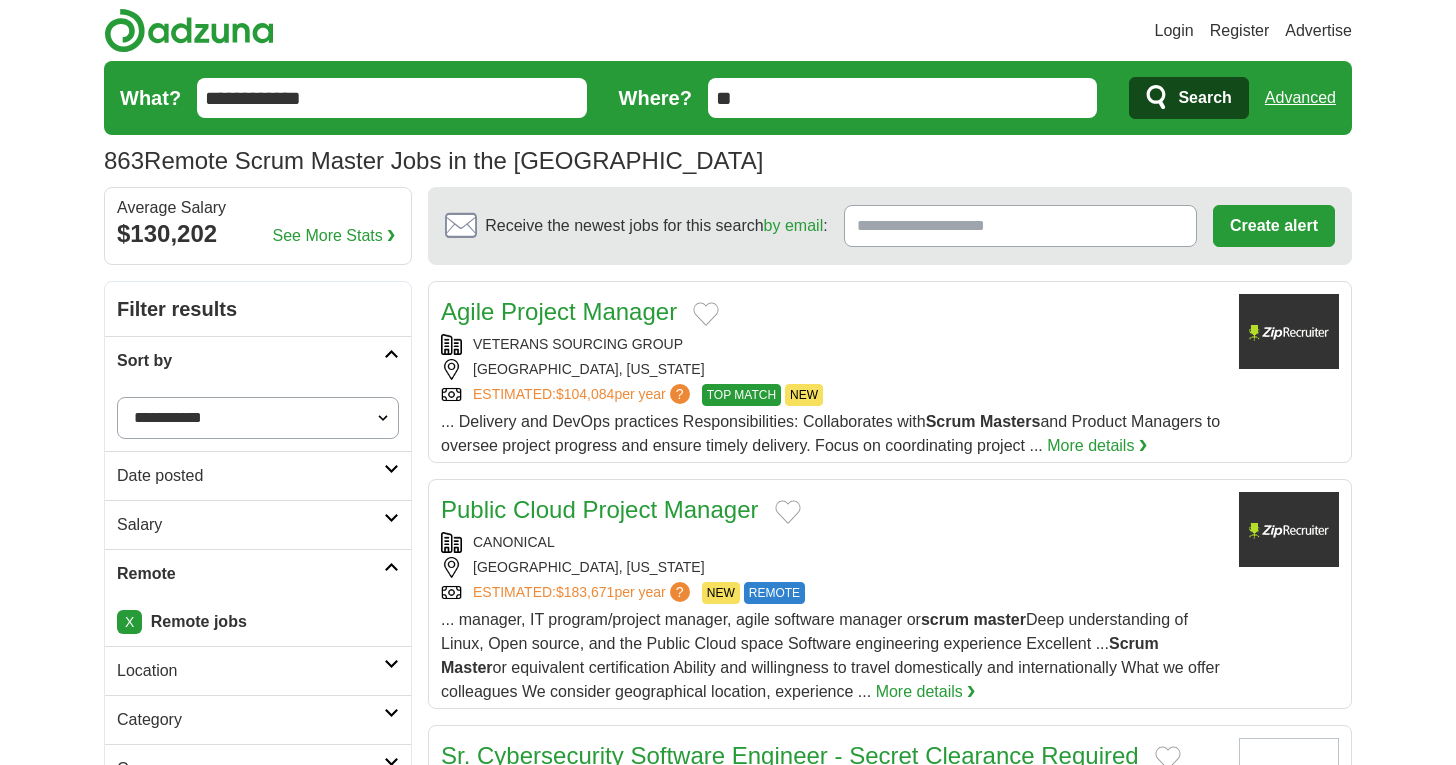 scroll, scrollTop: 0, scrollLeft: 0, axis: both 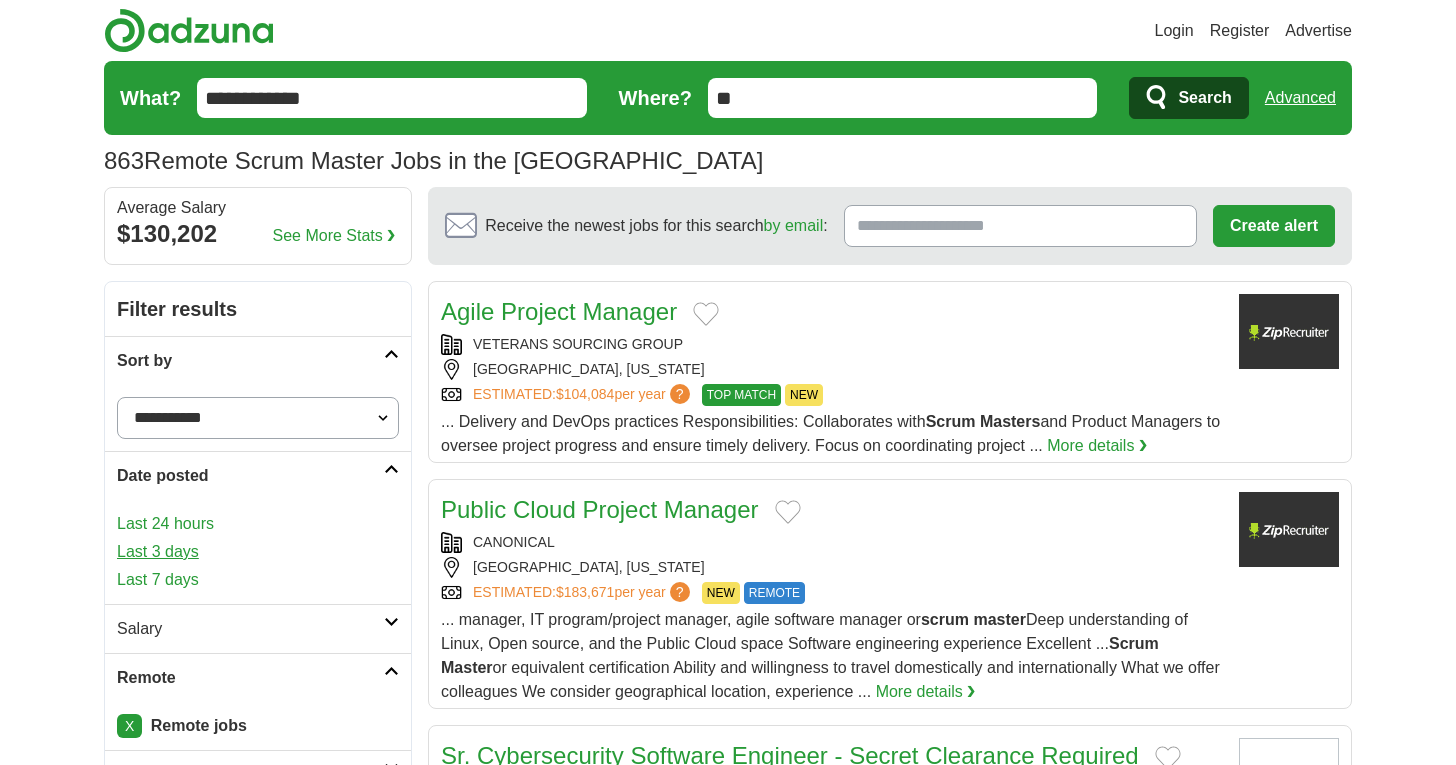 click on "Last 3 days" at bounding box center [258, 552] 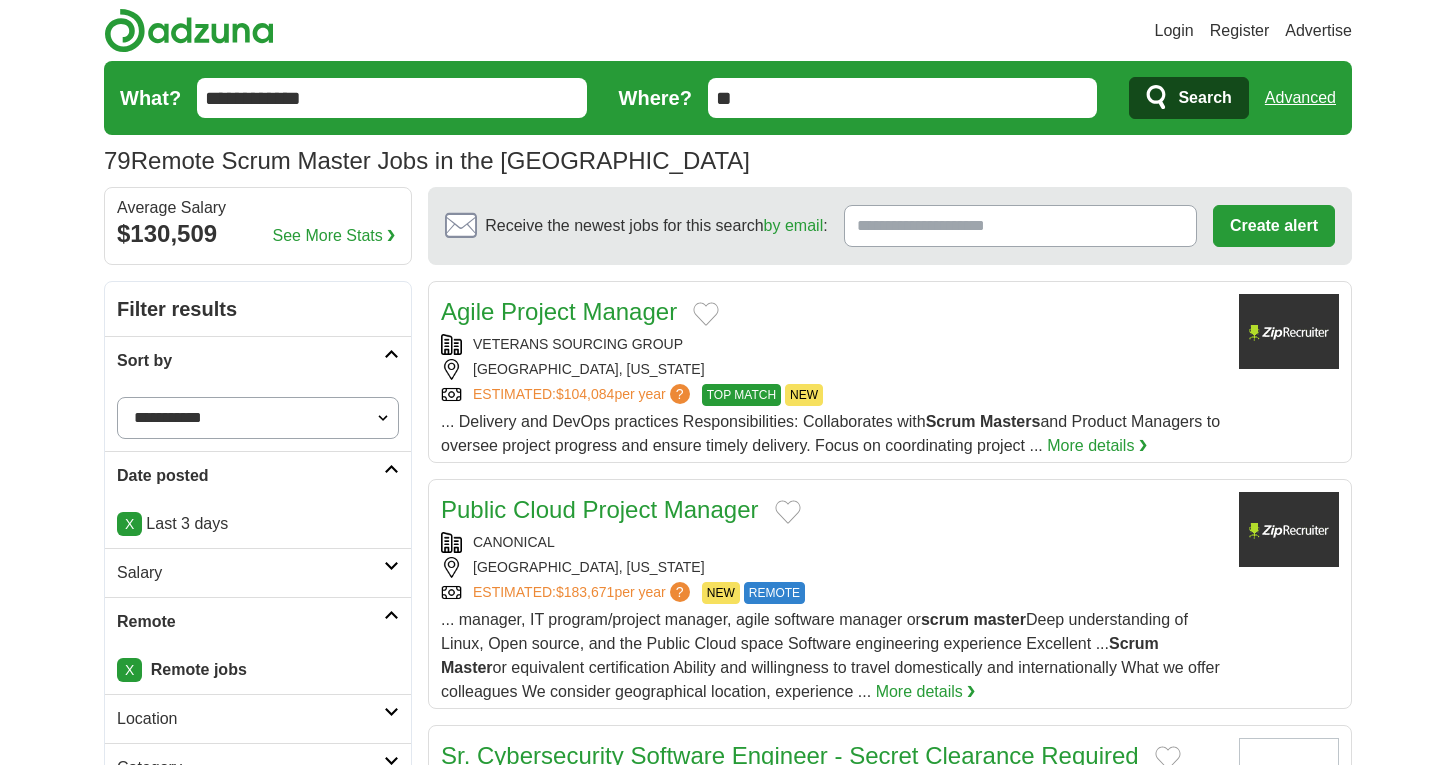 scroll, scrollTop: 0, scrollLeft: 0, axis: both 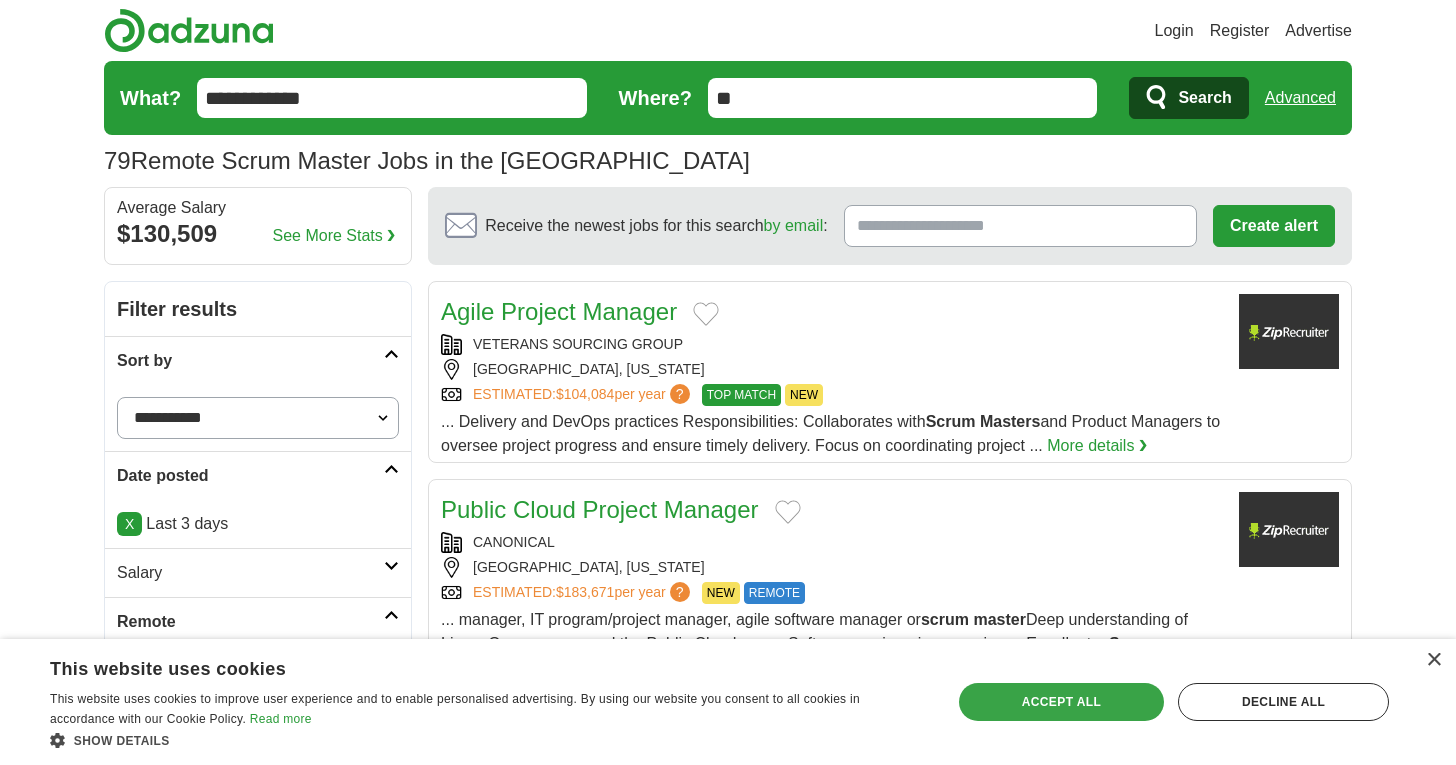 click on "Accept all" at bounding box center (1061, 702) 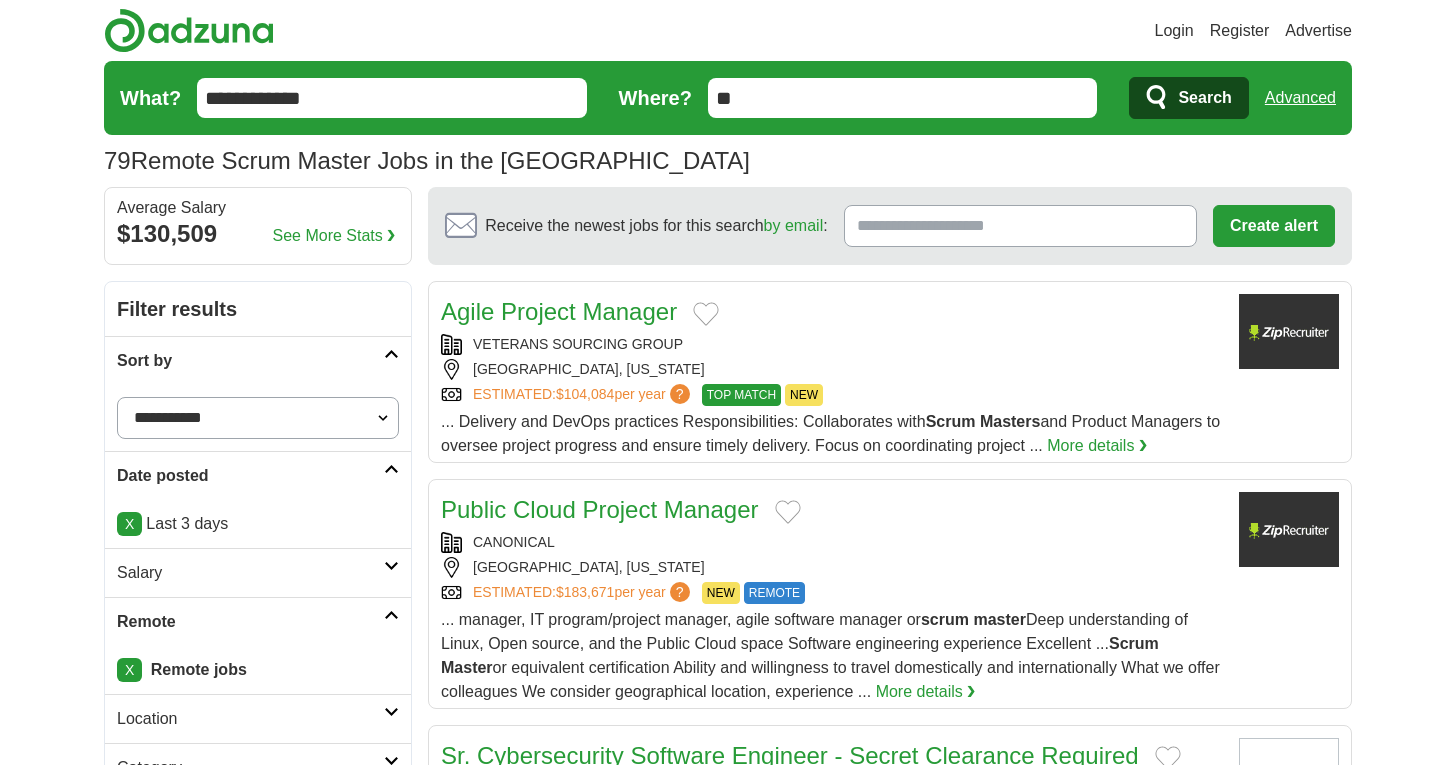scroll, scrollTop: 0, scrollLeft: 0, axis: both 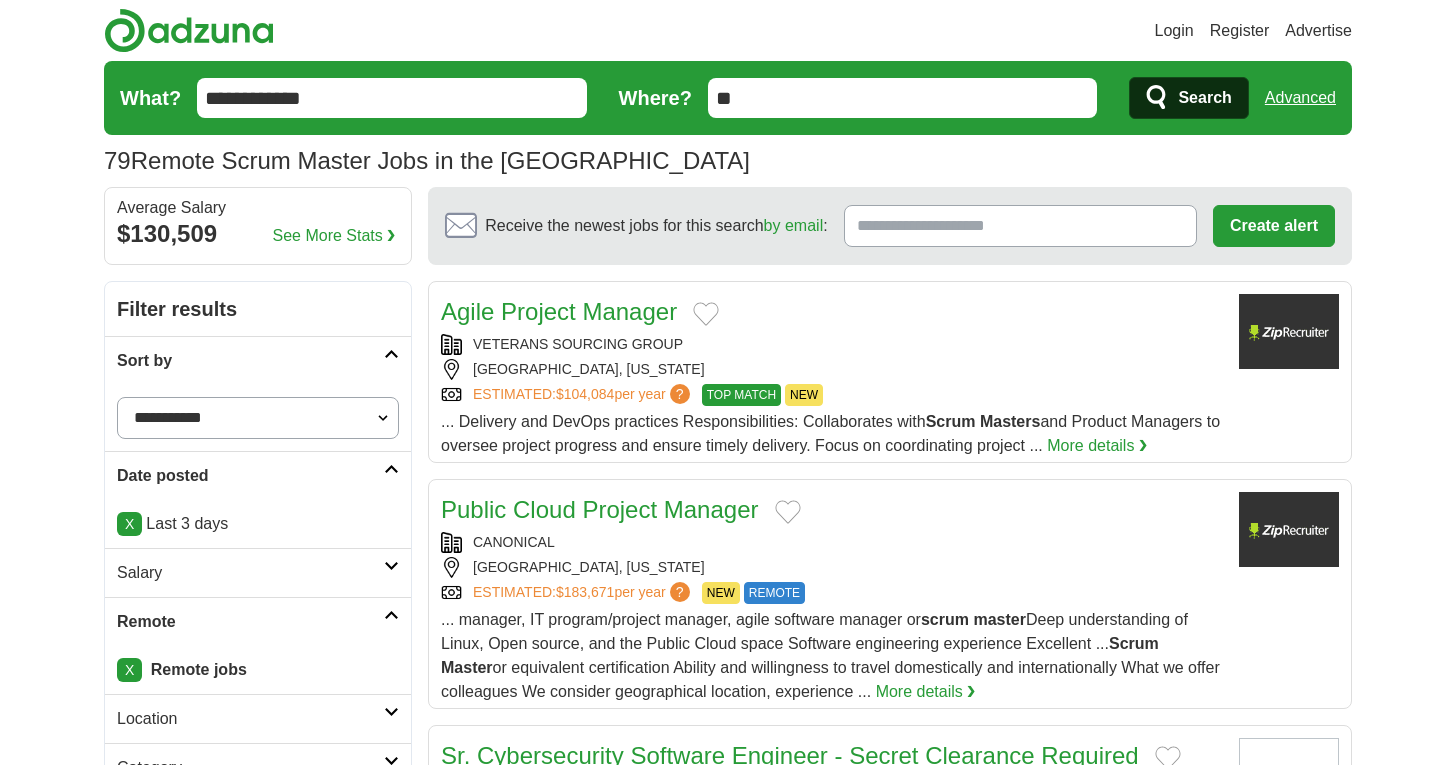 click on "Search" at bounding box center [1204, 98] 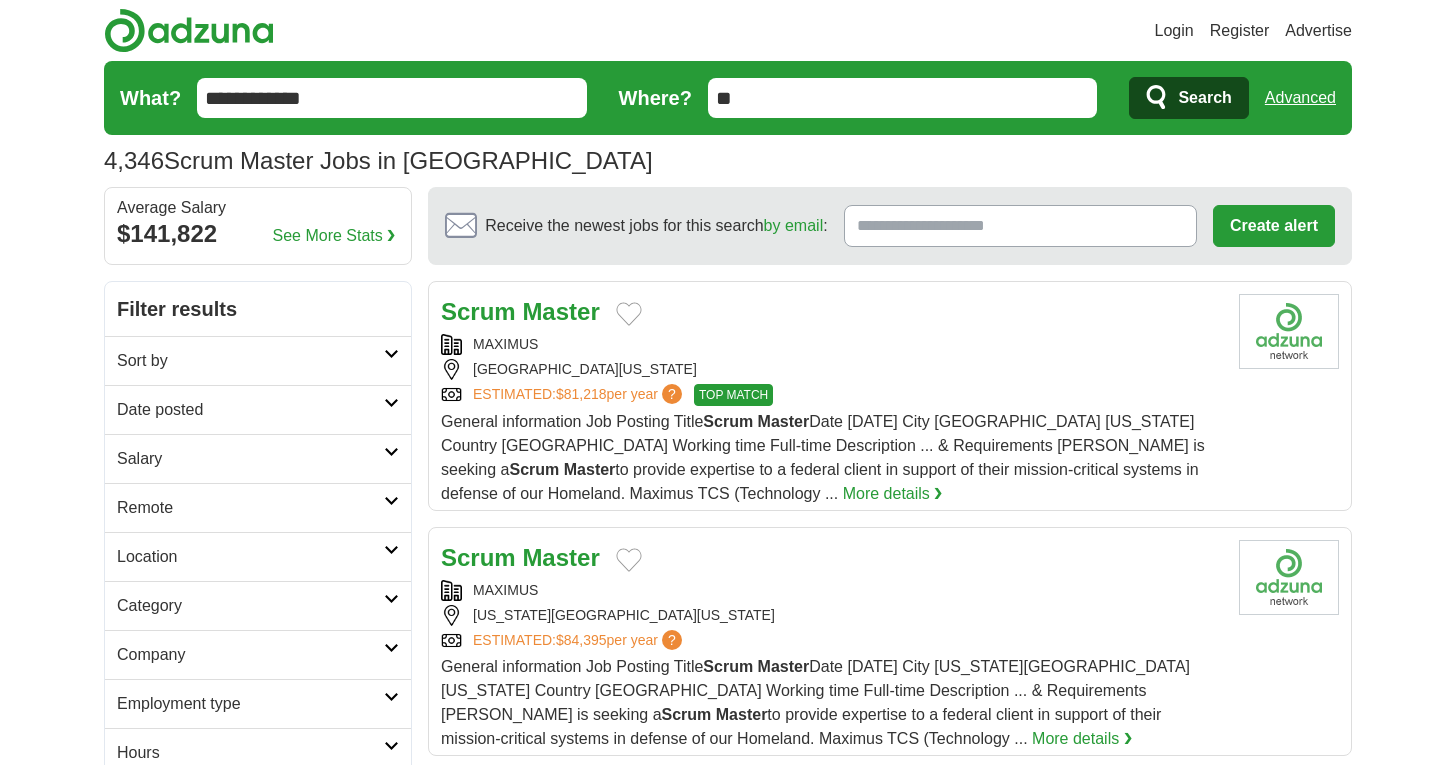scroll, scrollTop: 0, scrollLeft: 0, axis: both 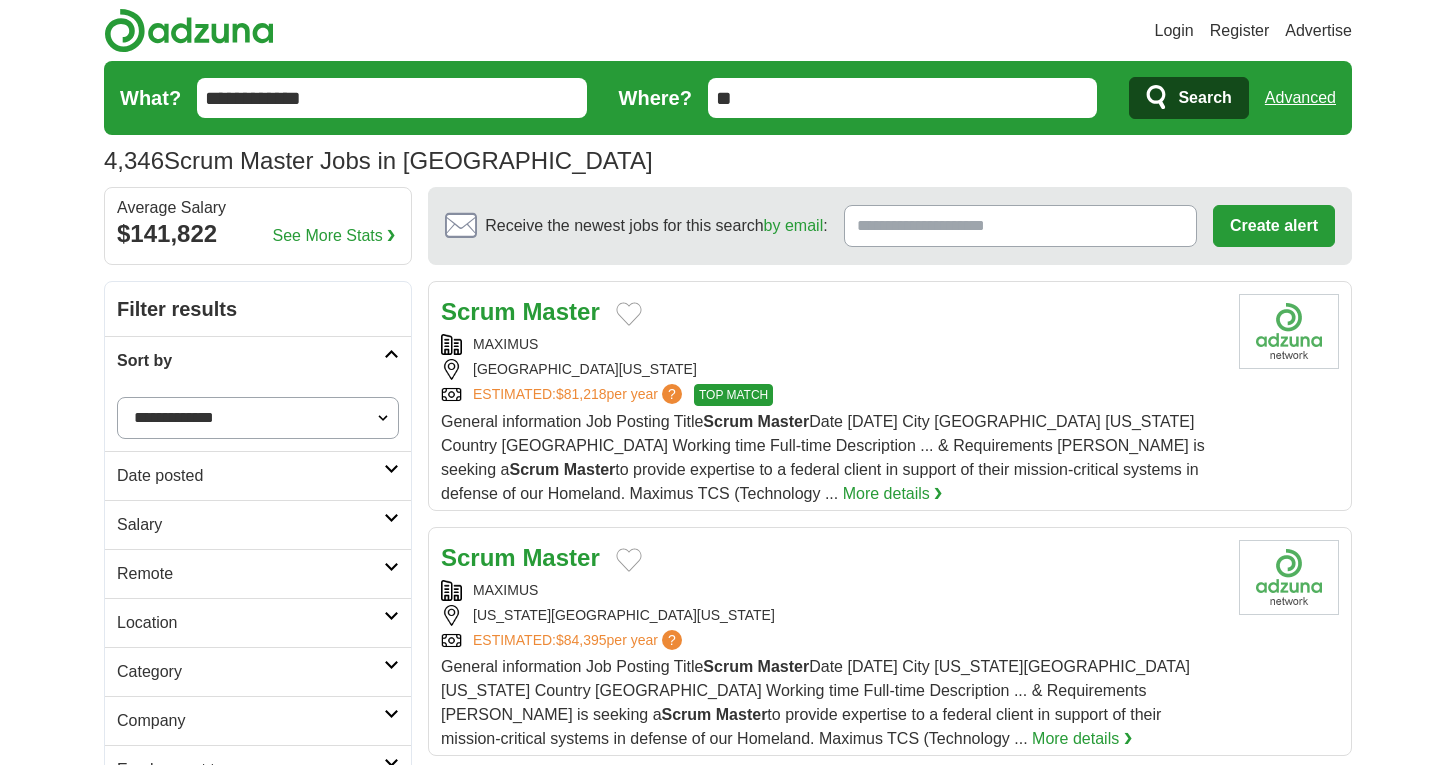 click at bounding box center [391, 469] 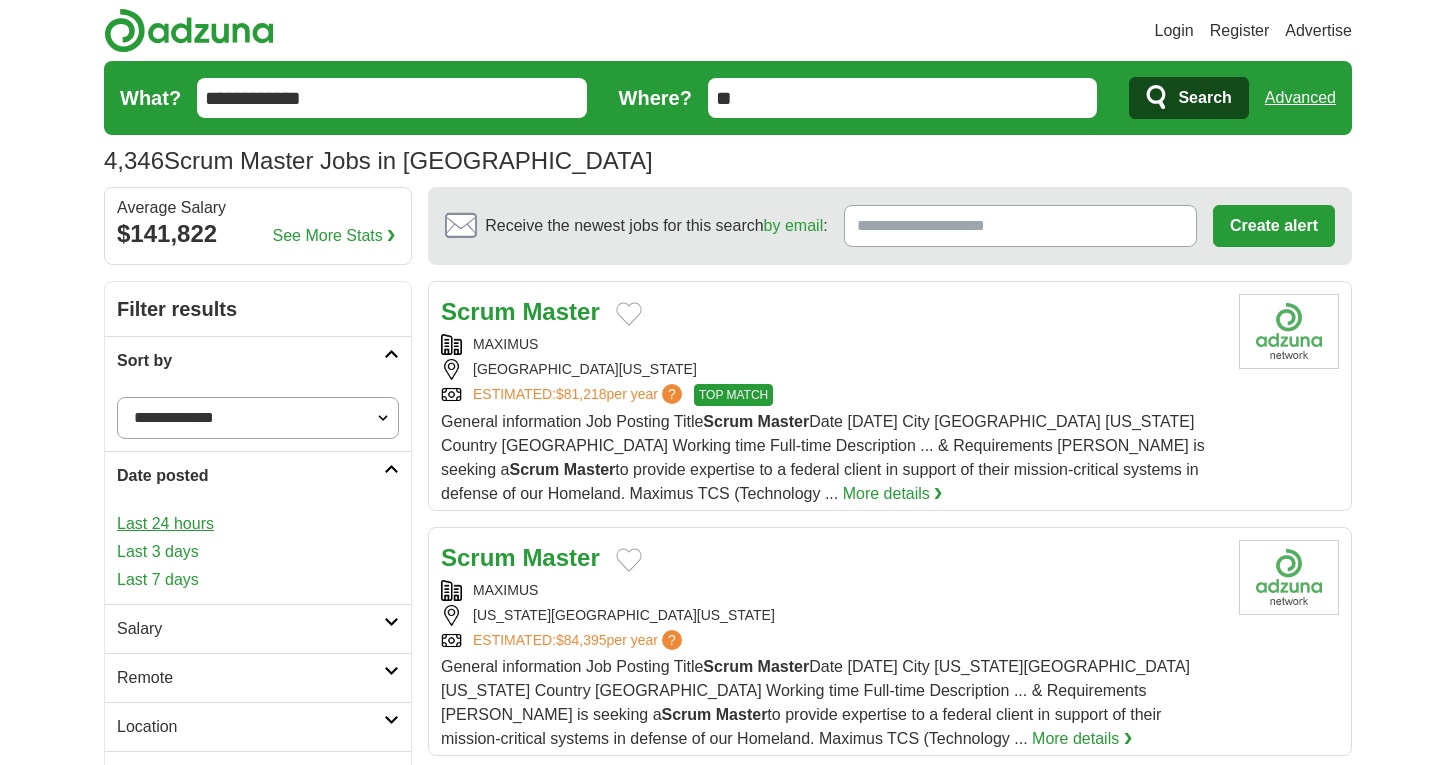 click on "Last 24 hours" at bounding box center (258, 524) 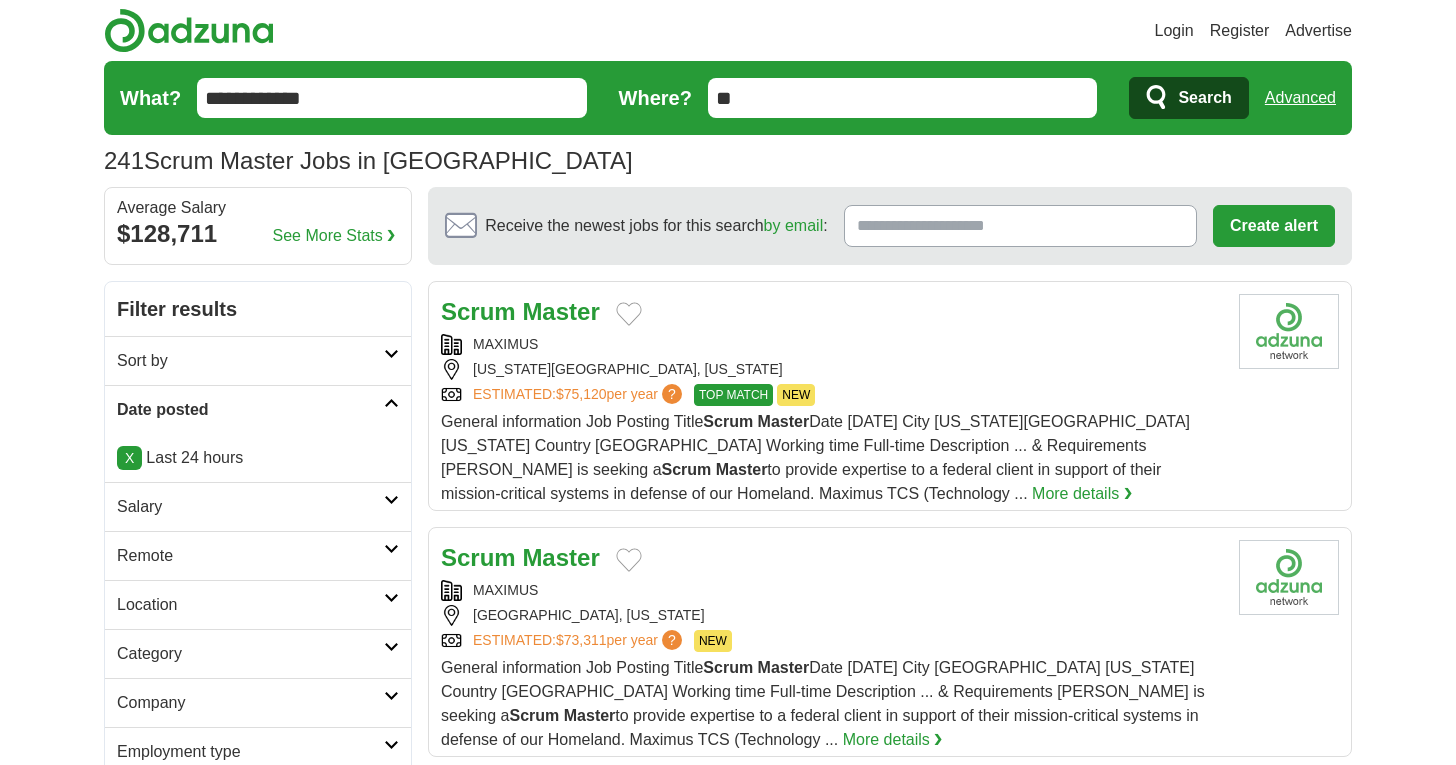 scroll, scrollTop: 0, scrollLeft: 0, axis: both 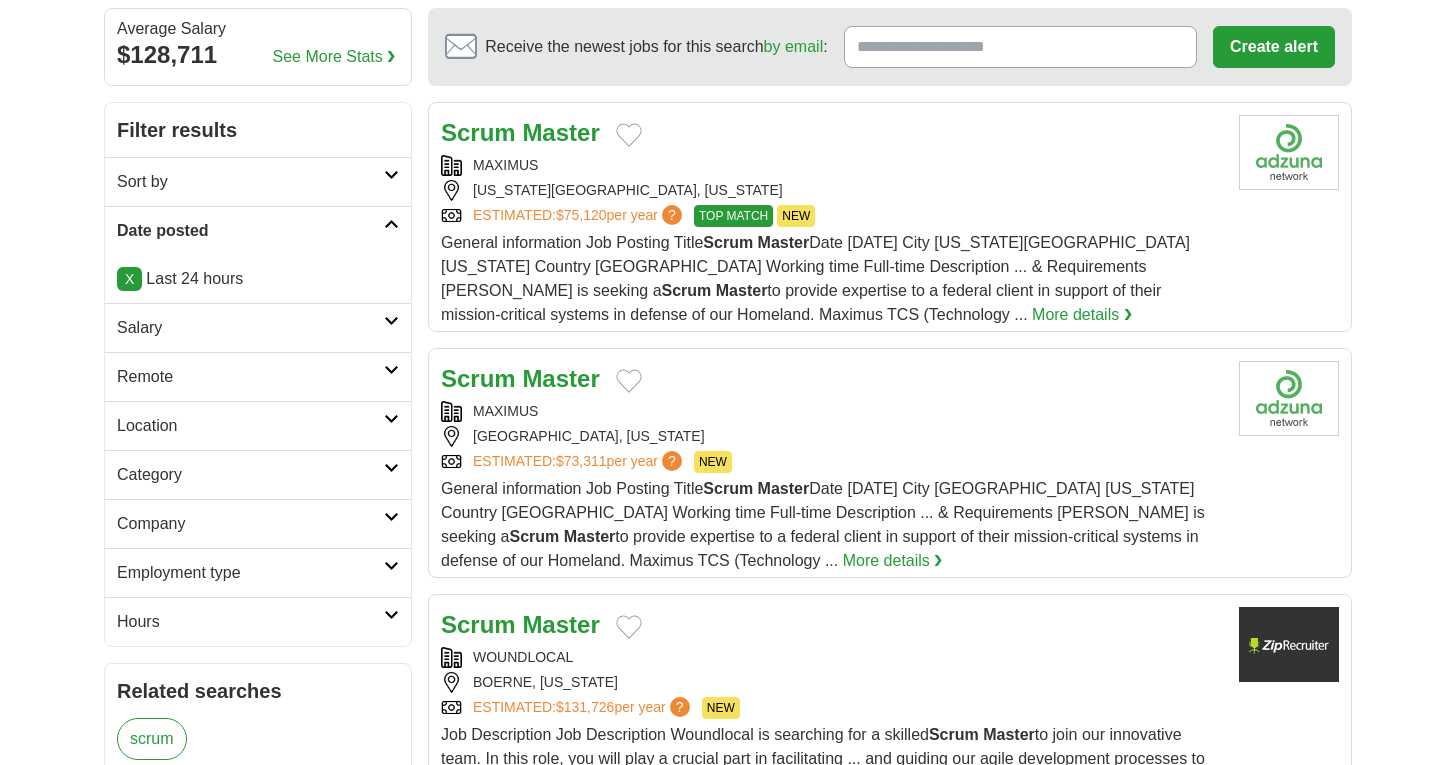 click at bounding box center [391, 370] 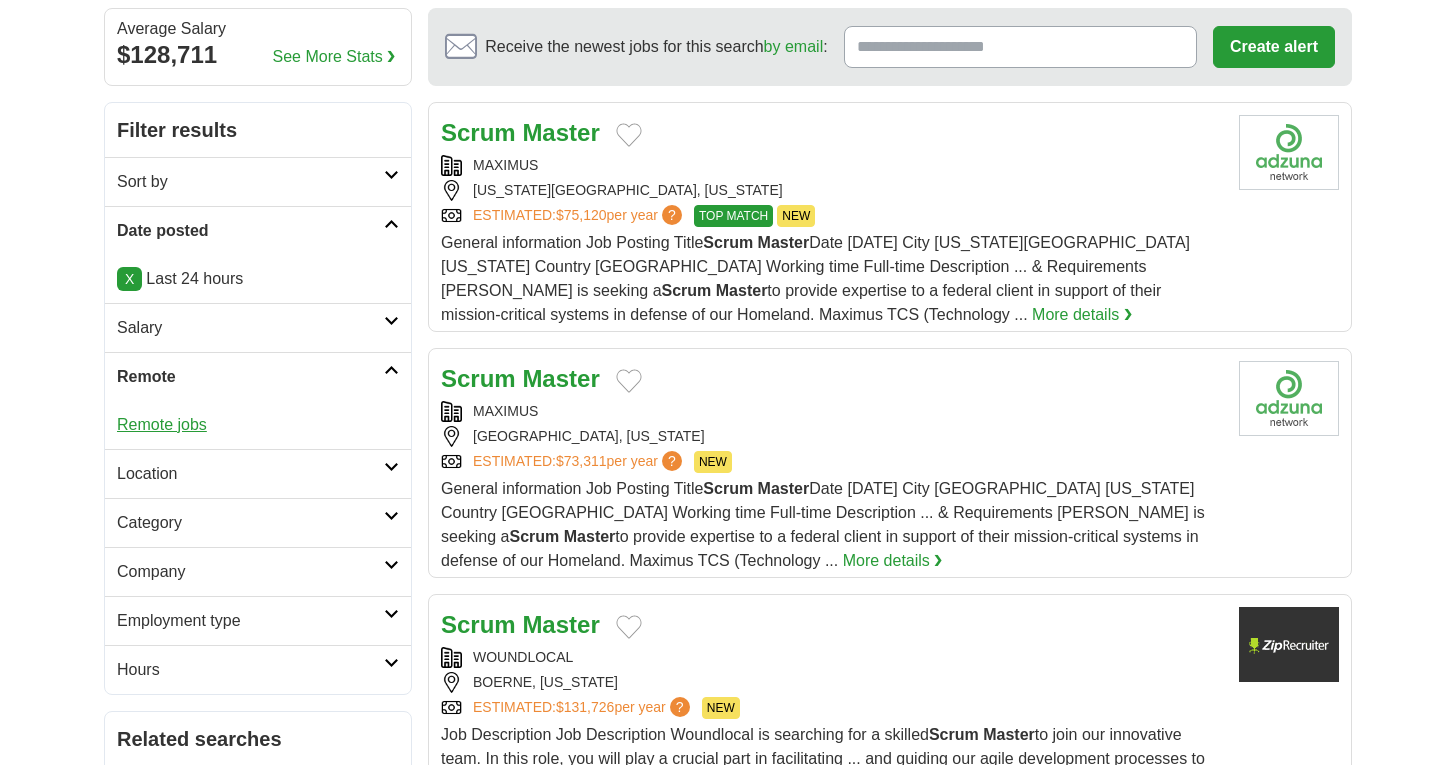 click on "Remote jobs" at bounding box center [162, 424] 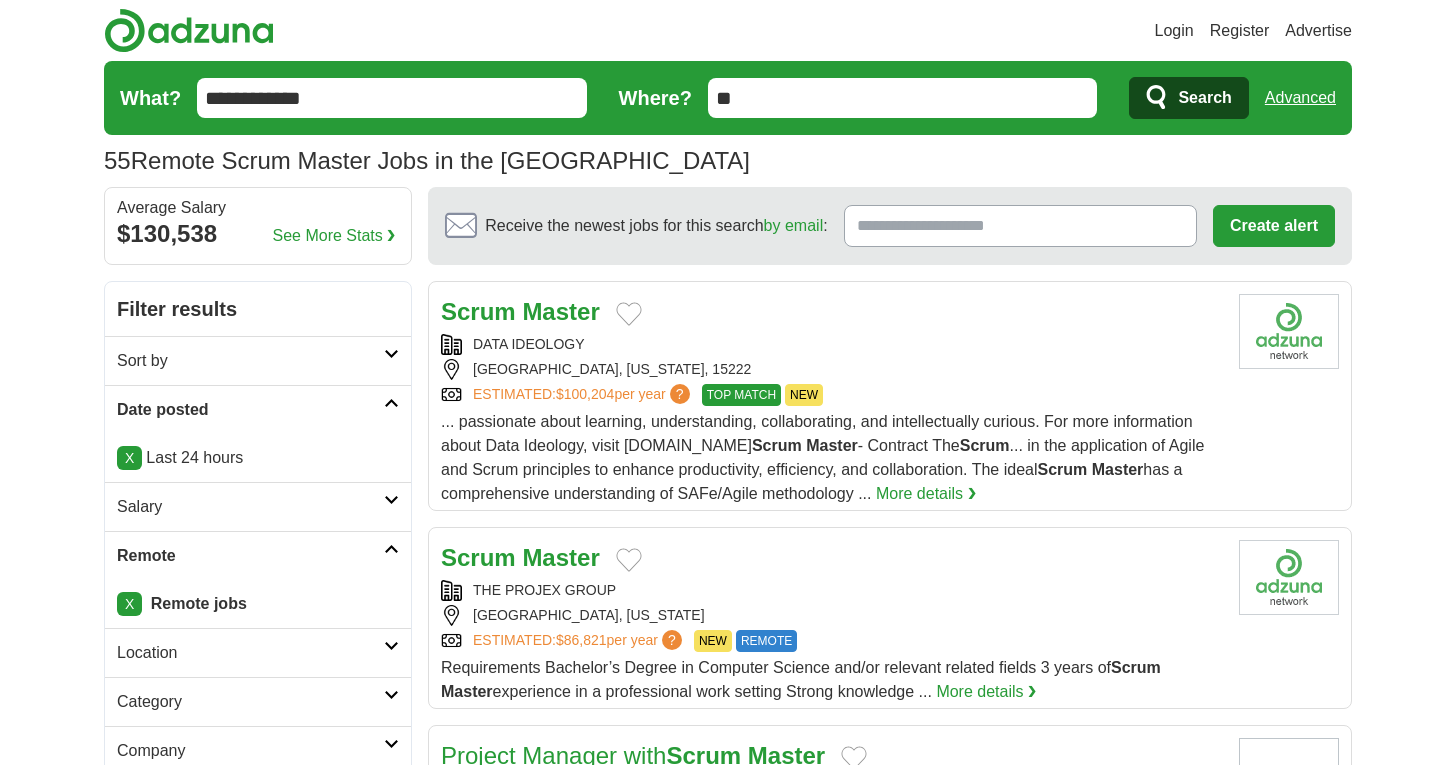 scroll, scrollTop: 0, scrollLeft: 0, axis: both 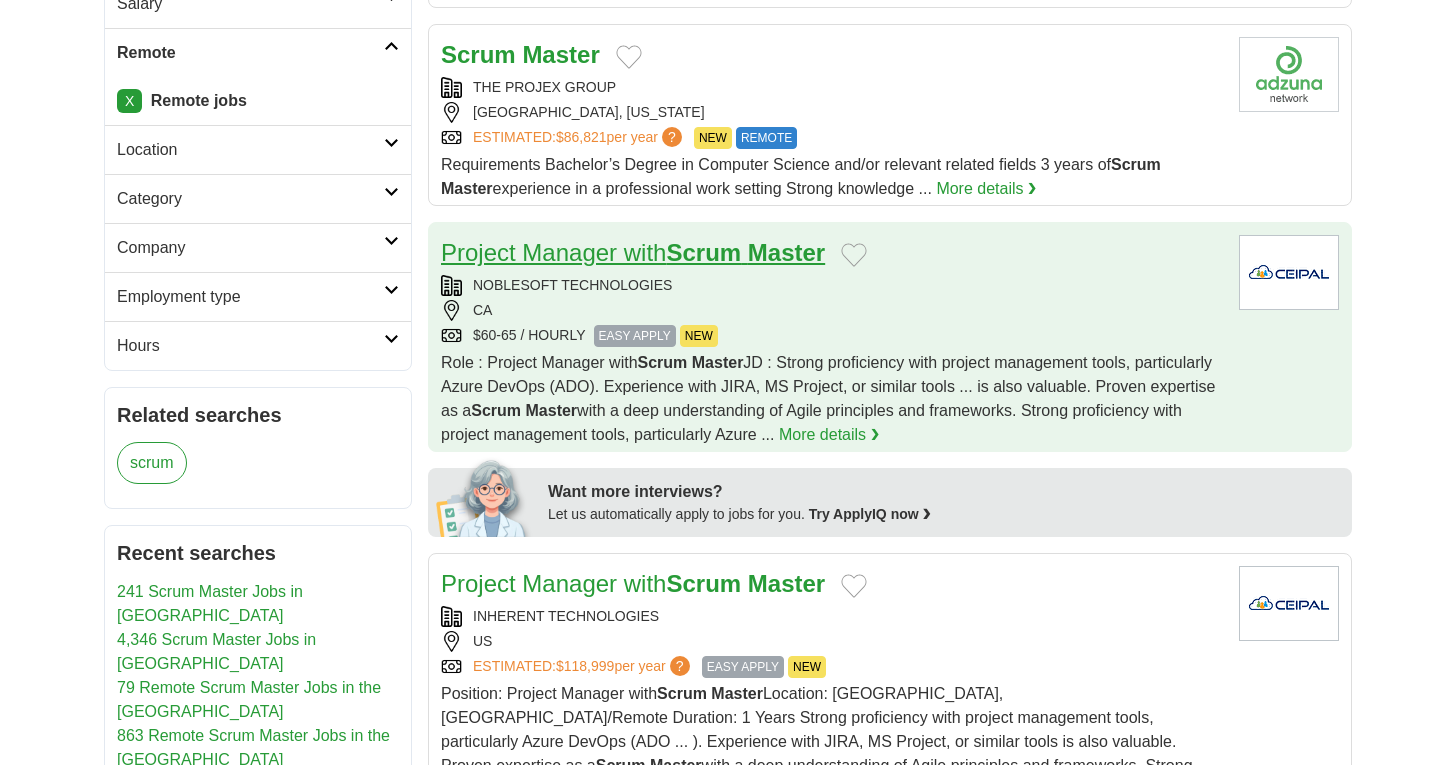 click on "Project Manager with  Scrum   Master" at bounding box center (633, 252) 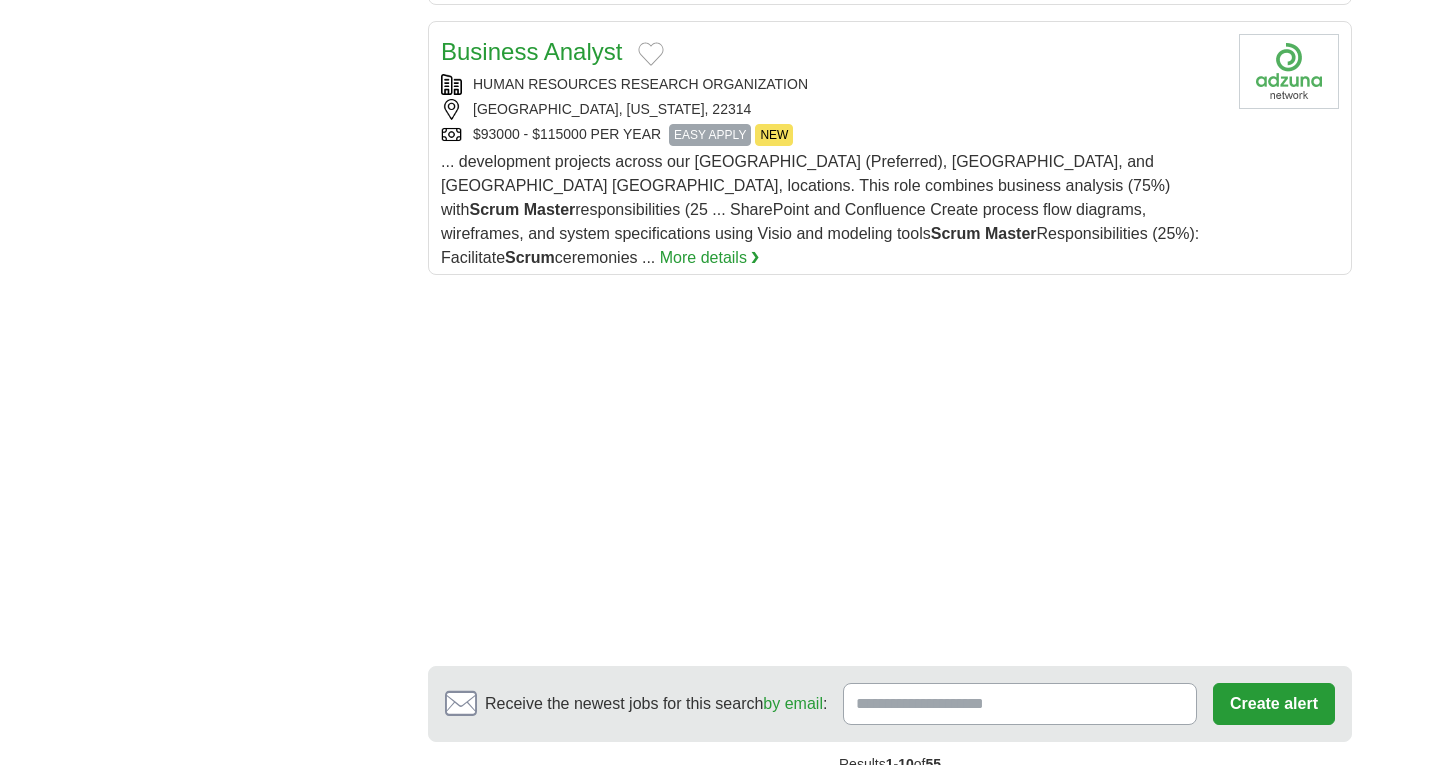 scroll, scrollTop: 2680, scrollLeft: 0, axis: vertical 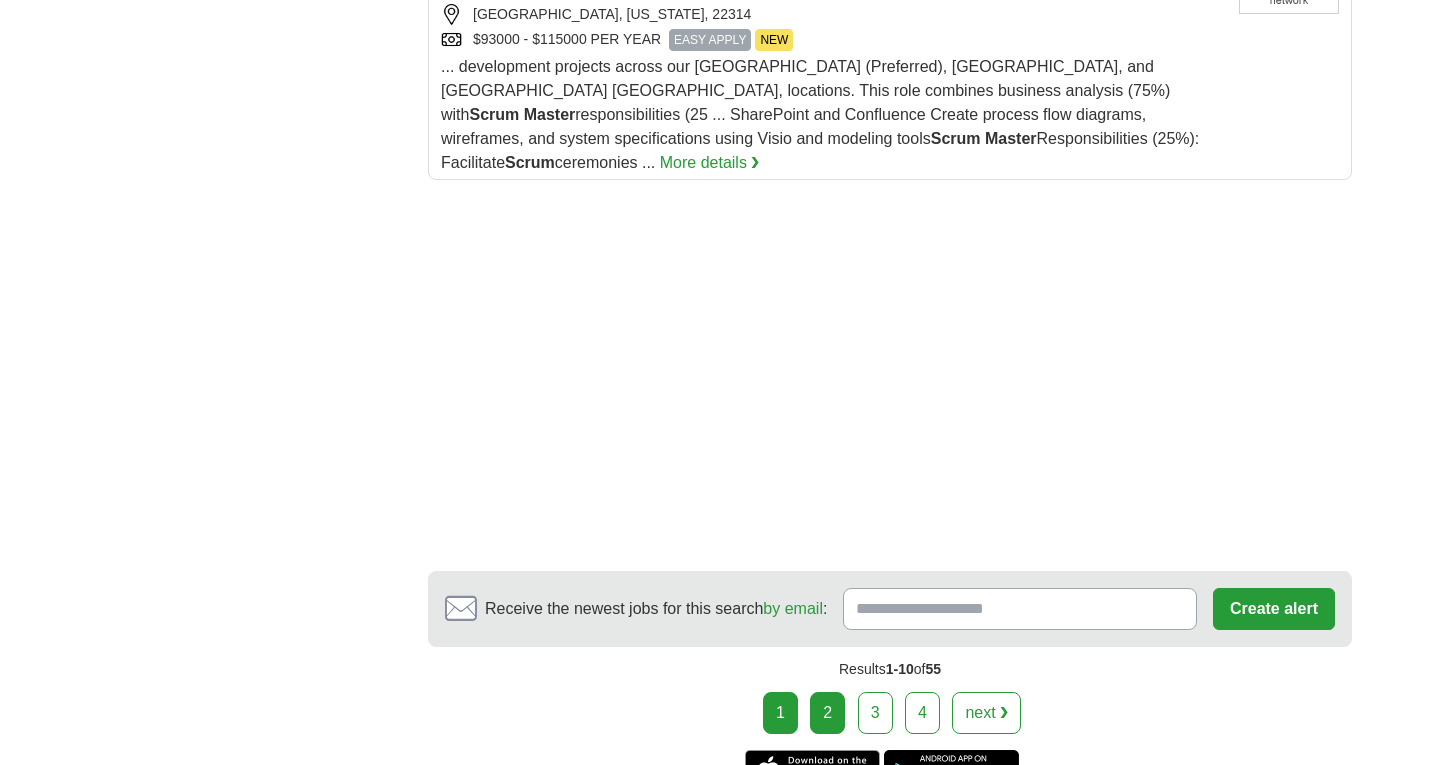 click on "2" at bounding box center [827, 713] 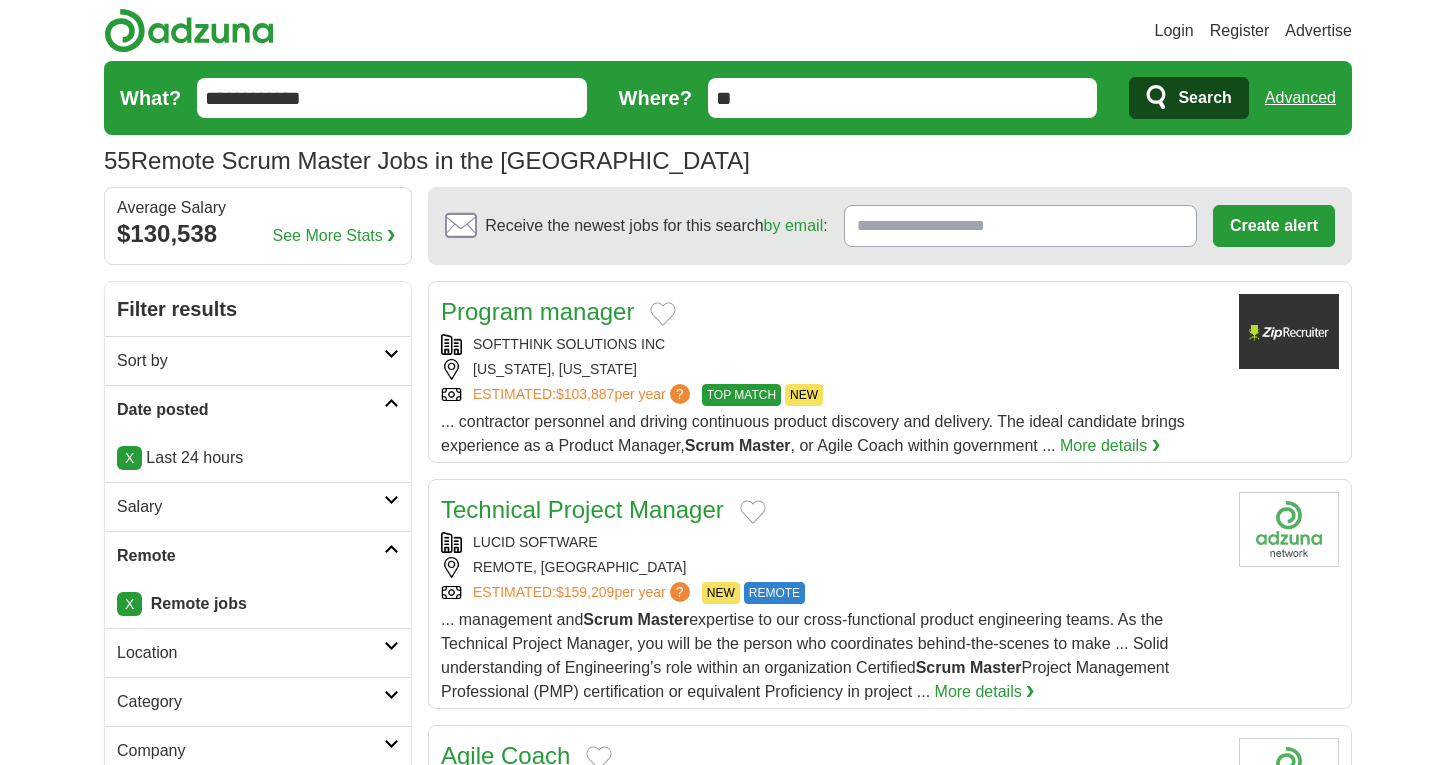 scroll, scrollTop: 0, scrollLeft: 0, axis: both 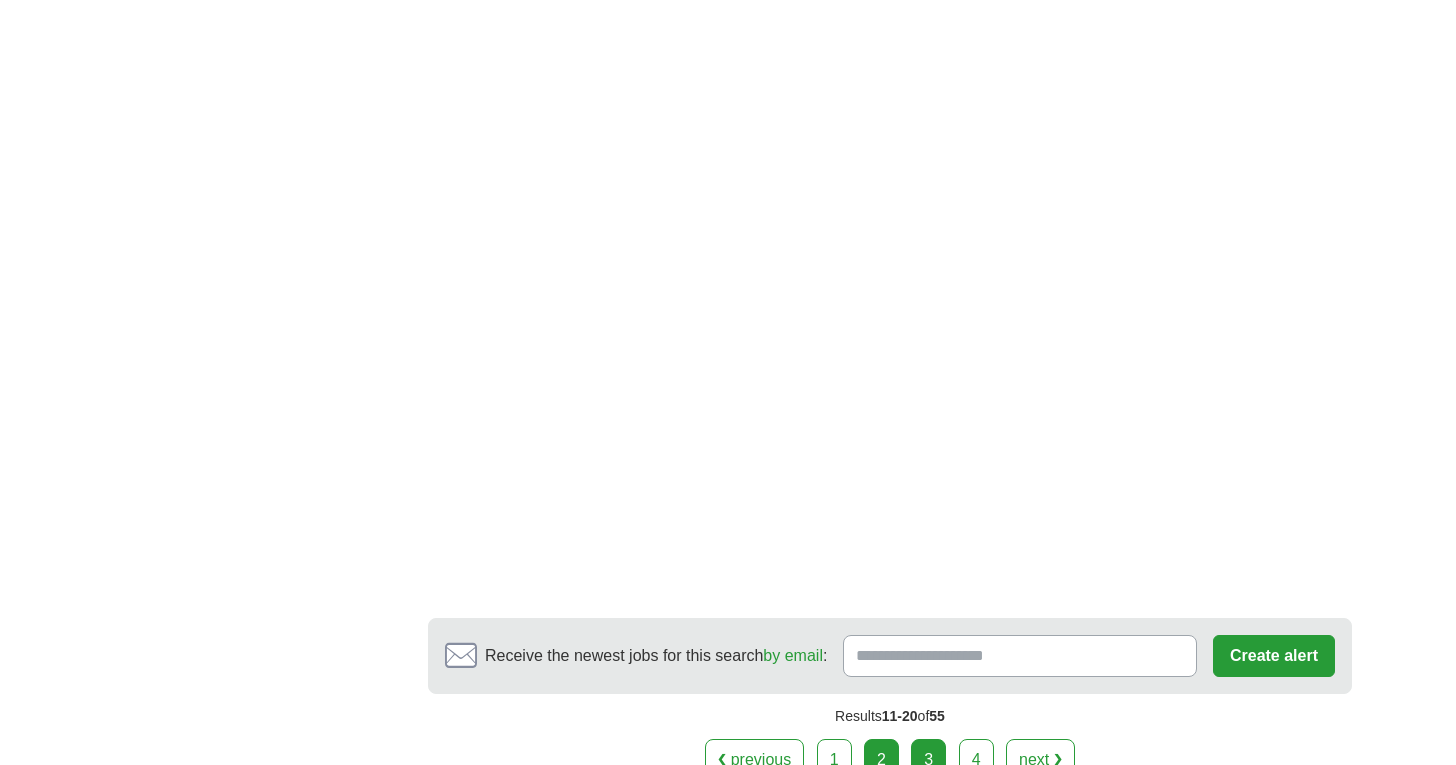 click on "3" at bounding box center [928, 760] 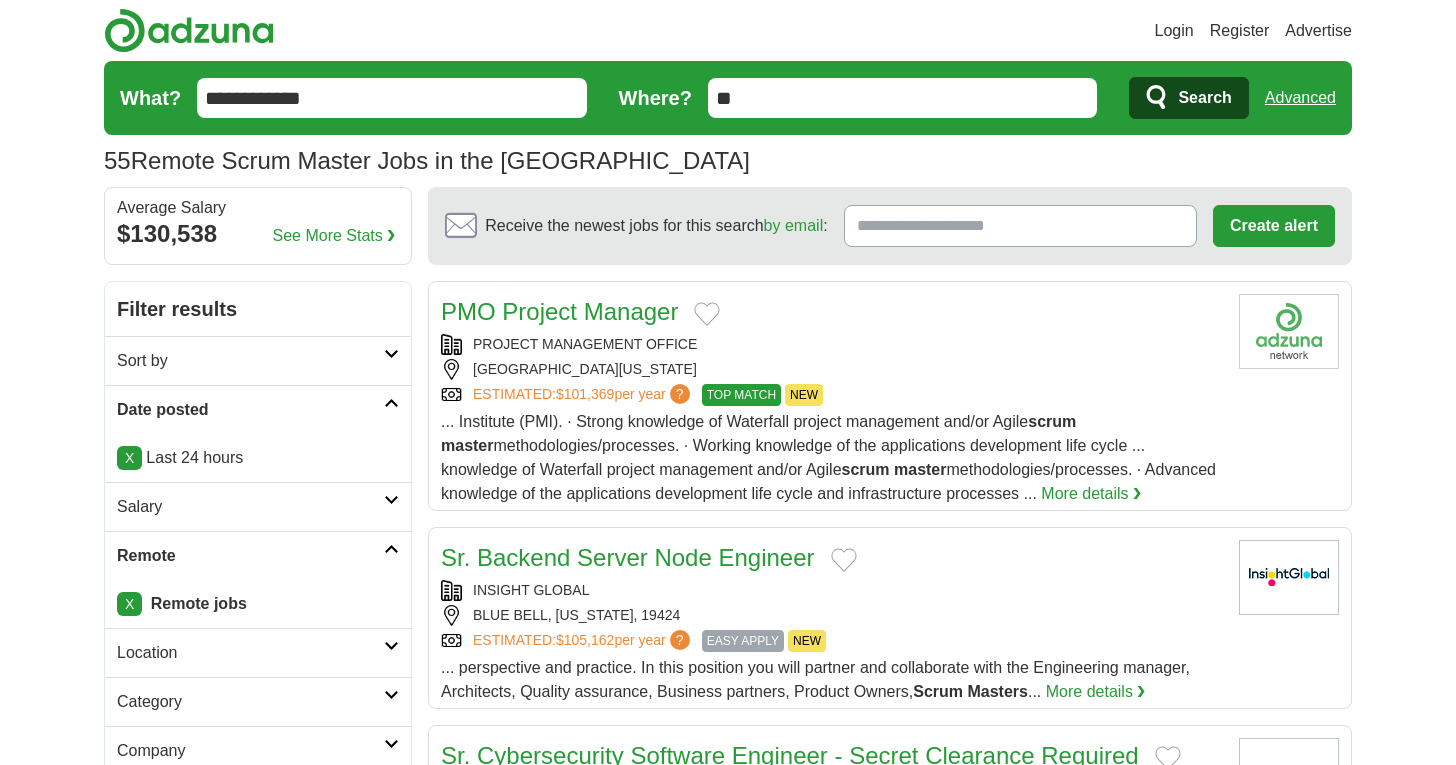 scroll, scrollTop: 0, scrollLeft: 0, axis: both 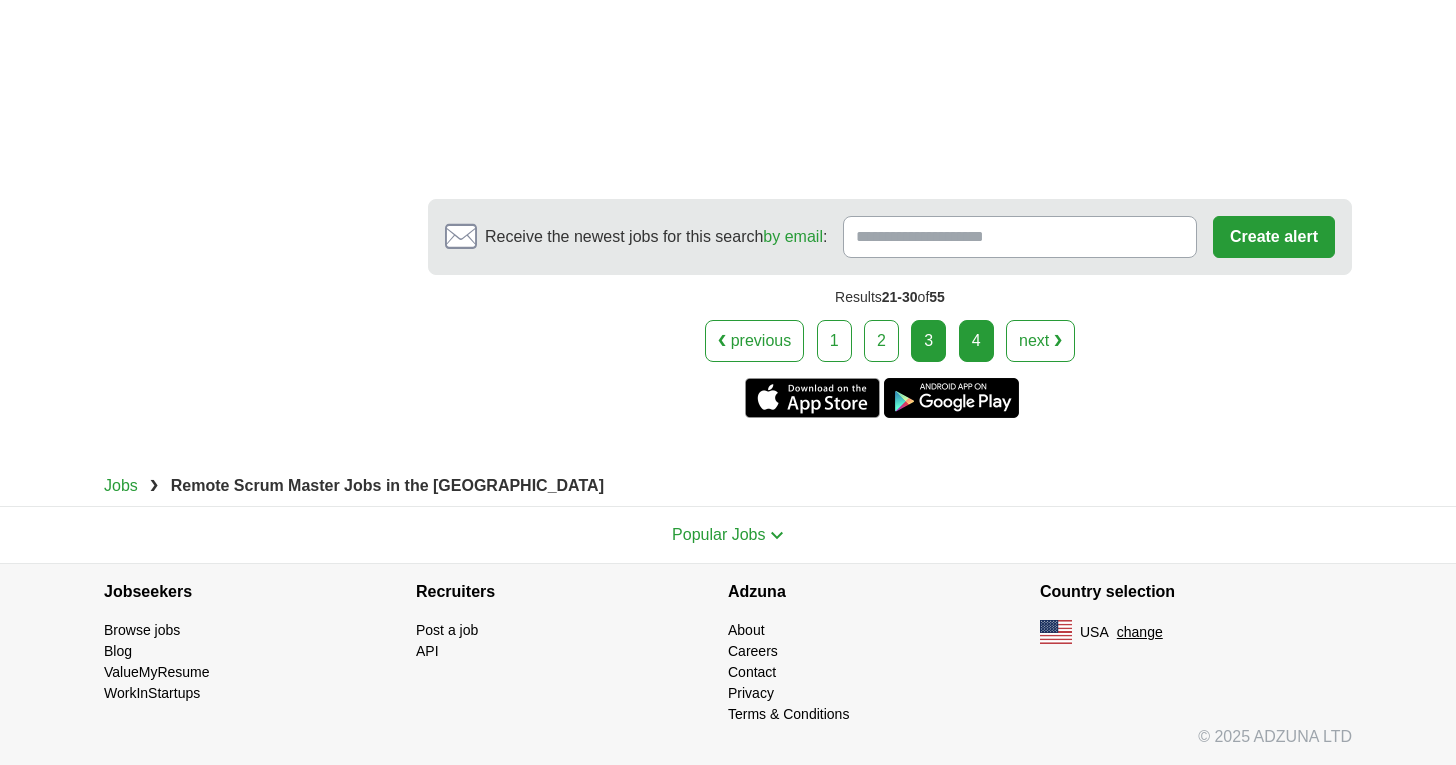 click on "4" at bounding box center (976, 341) 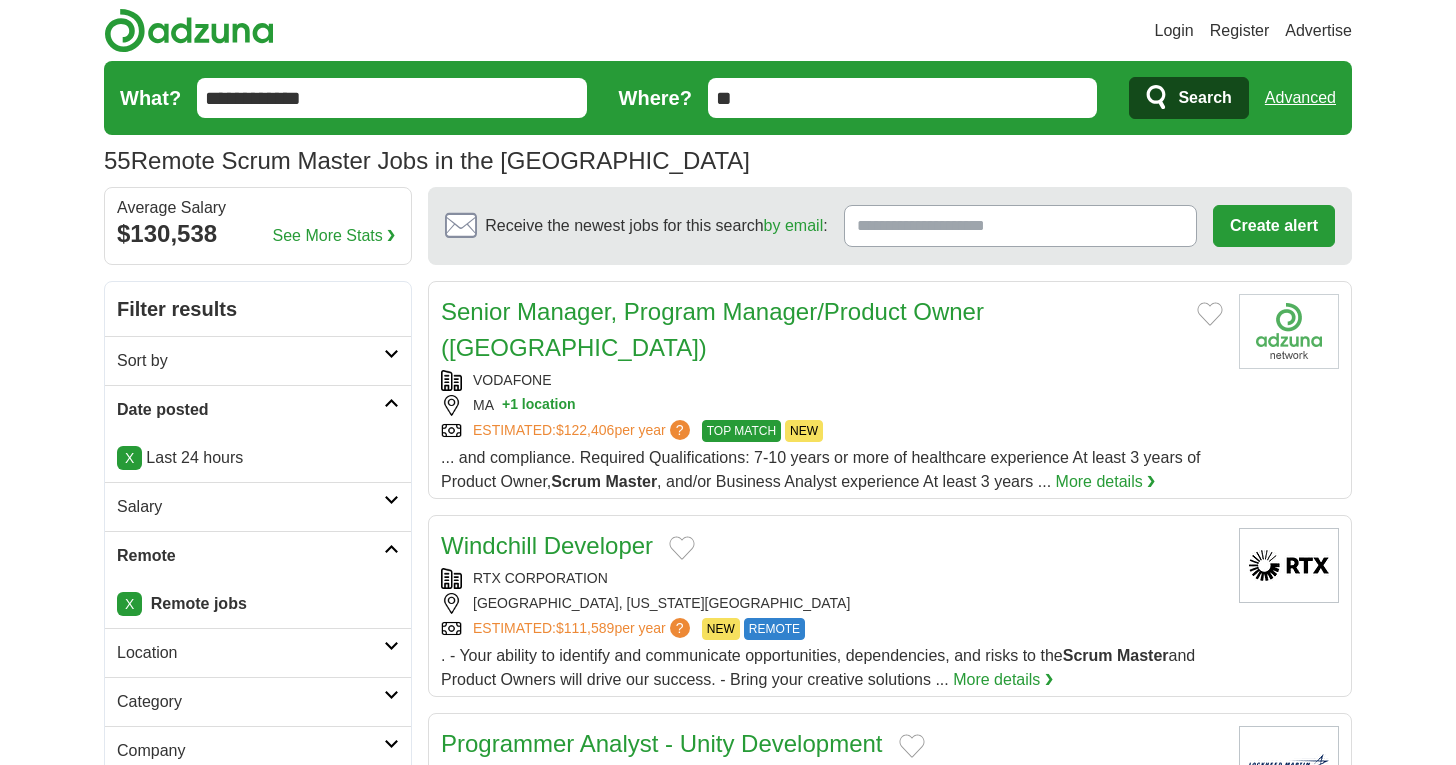 scroll, scrollTop: 0, scrollLeft: 0, axis: both 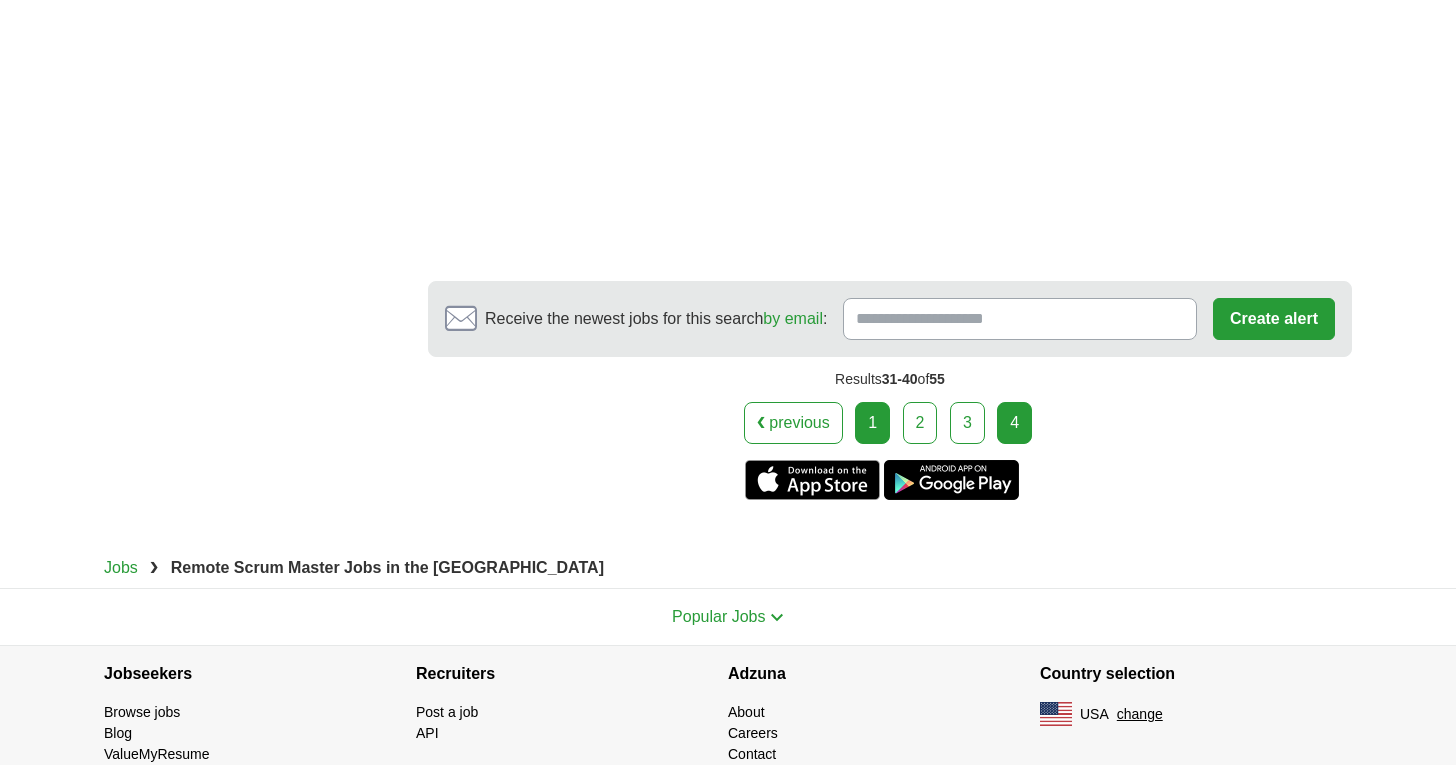 click on "1" at bounding box center (872, 423) 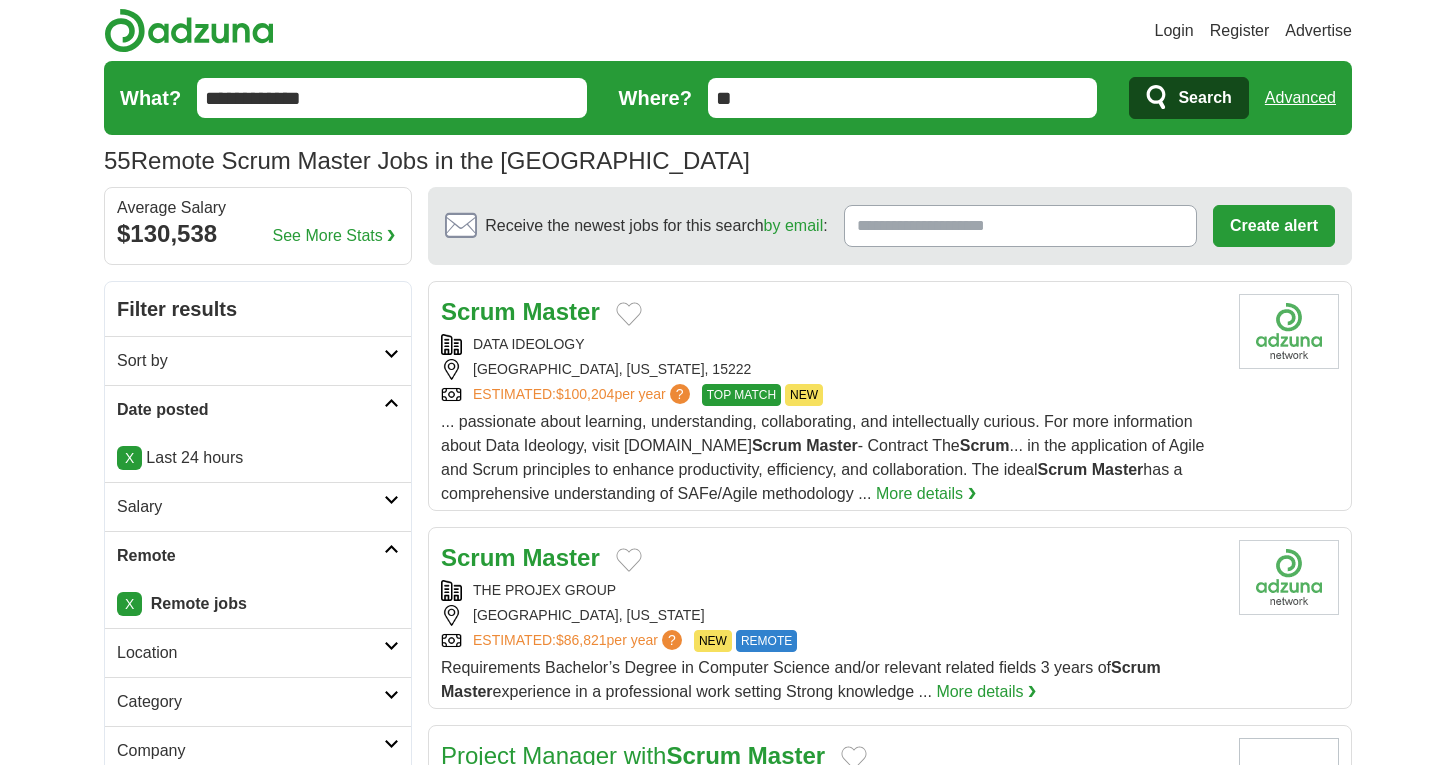 scroll, scrollTop: 0, scrollLeft: 0, axis: both 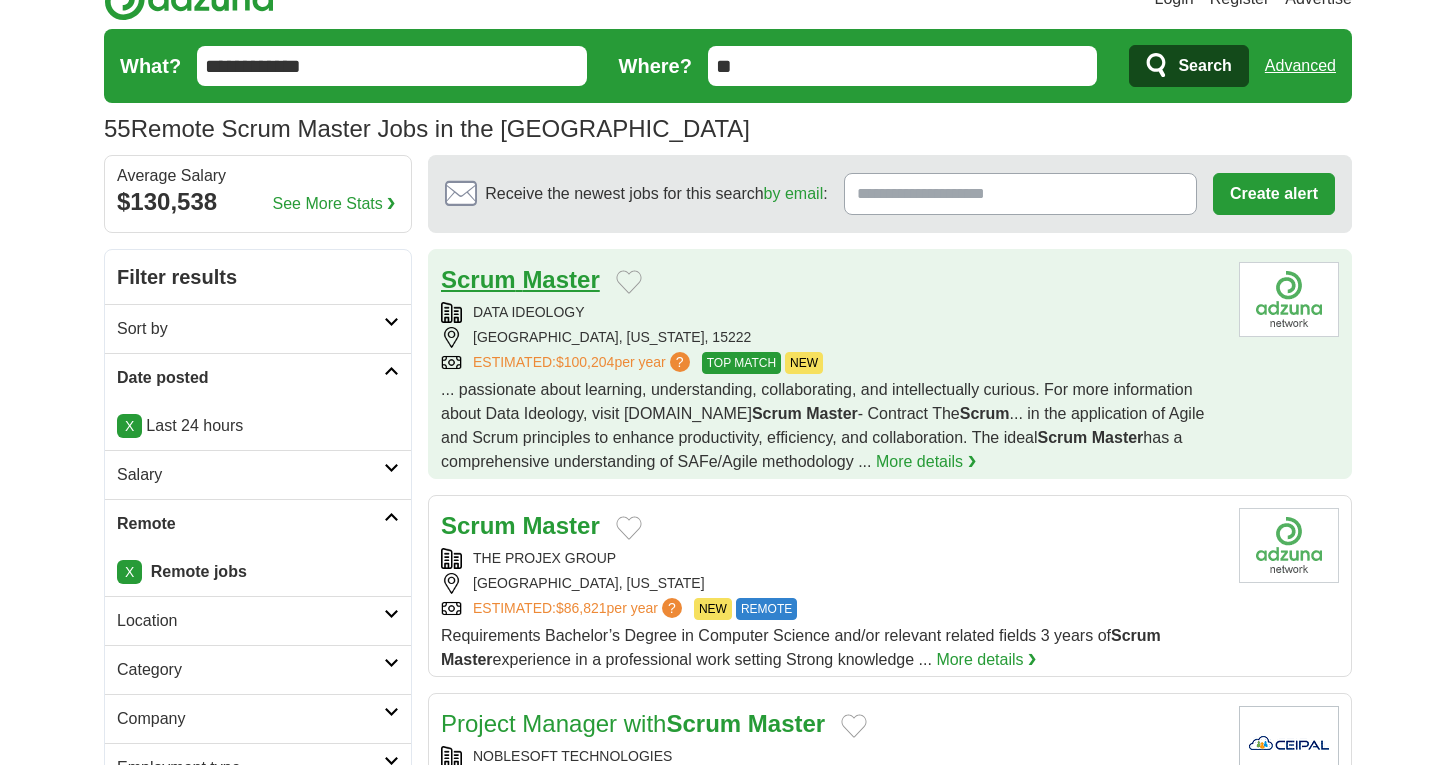click on "Scrum   Master" at bounding box center [520, 279] 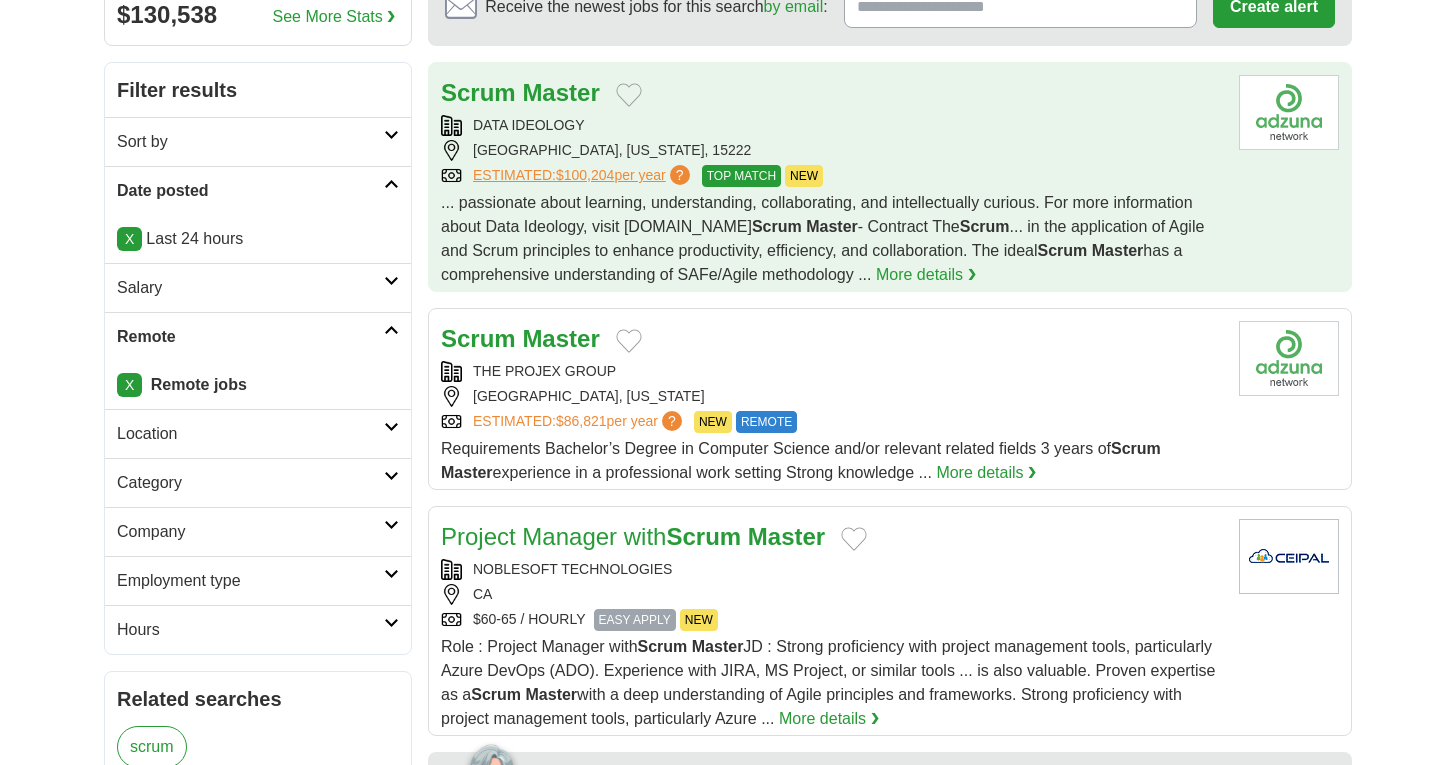 scroll, scrollTop: 240, scrollLeft: 0, axis: vertical 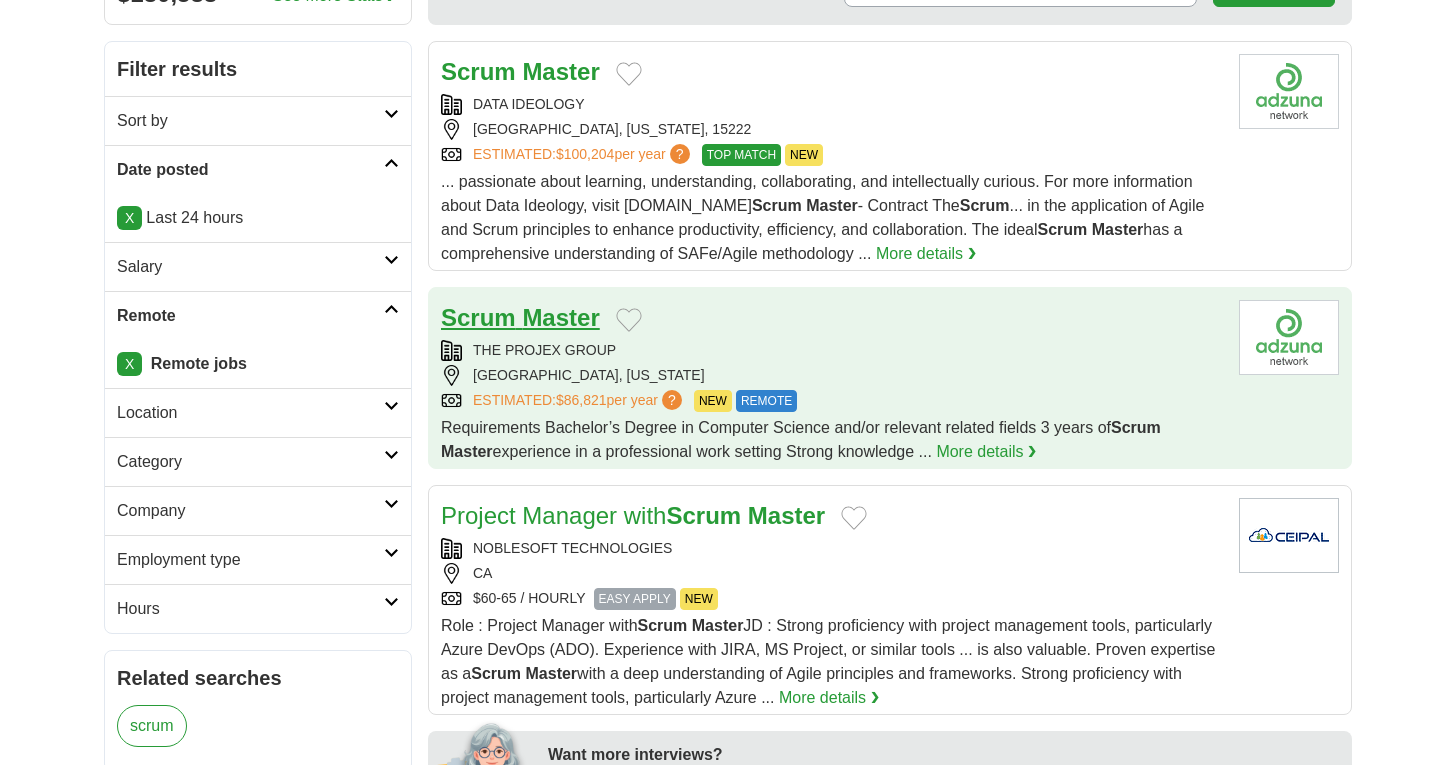click on "Master" at bounding box center [560, 317] 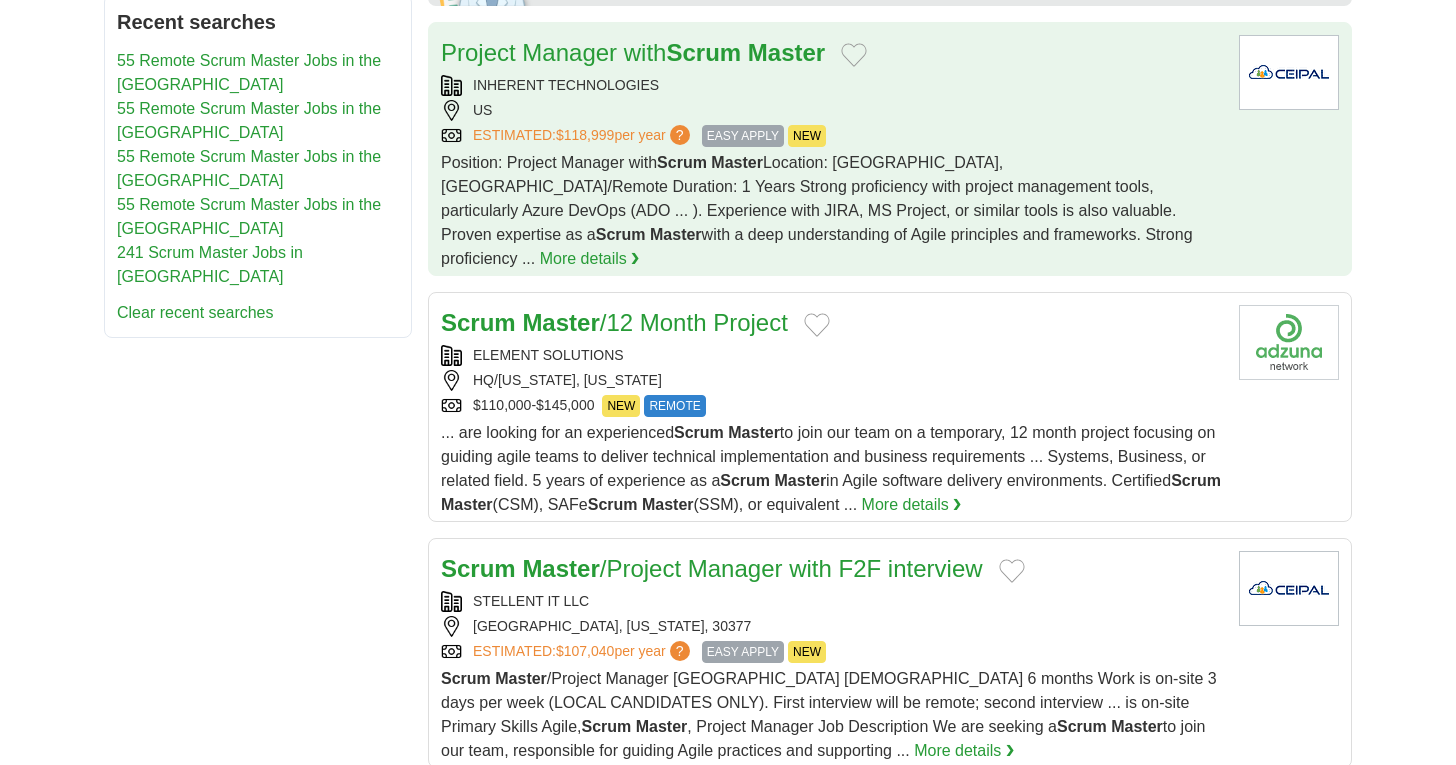 scroll, scrollTop: 1043, scrollLeft: 0, axis: vertical 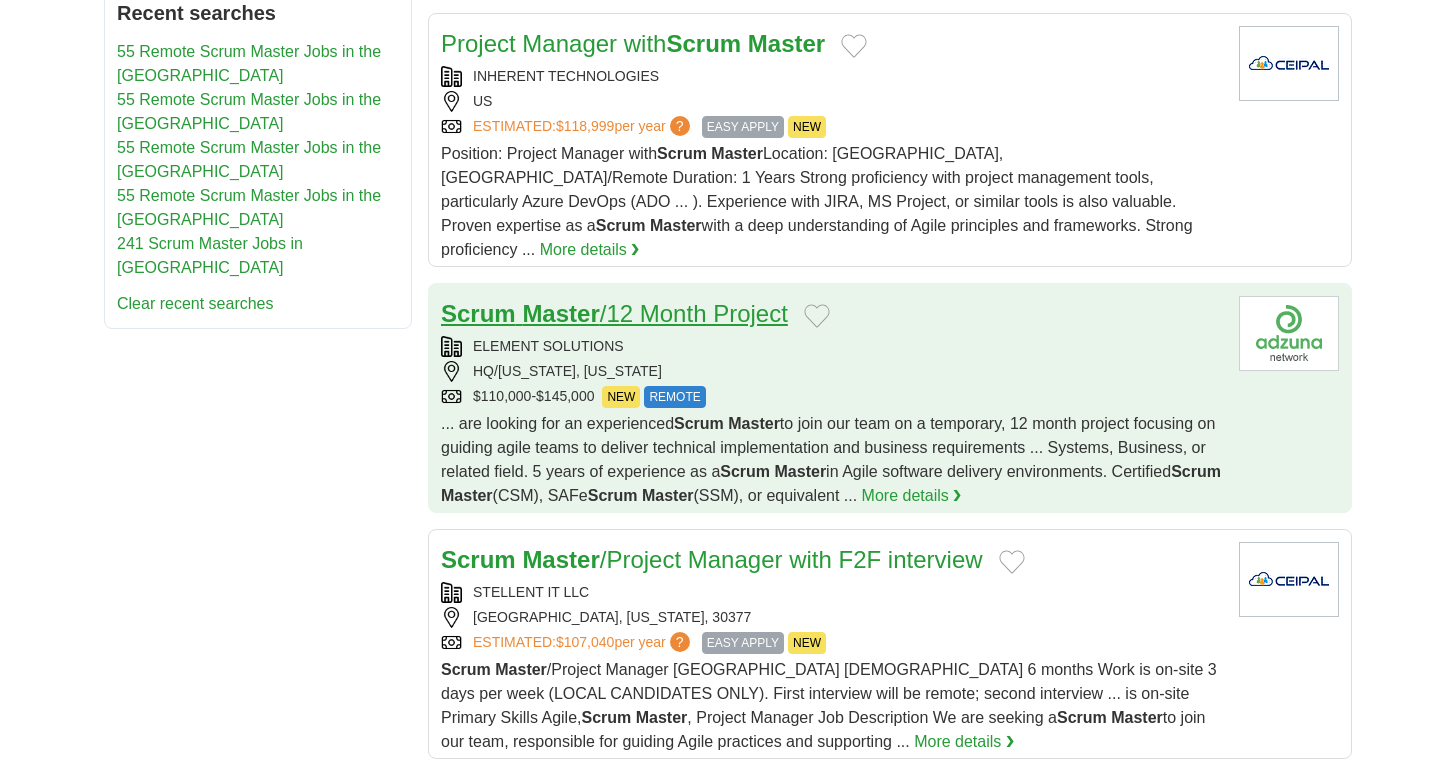 click on "Scrum   Master /12 Month Project" at bounding box center [614, 313] 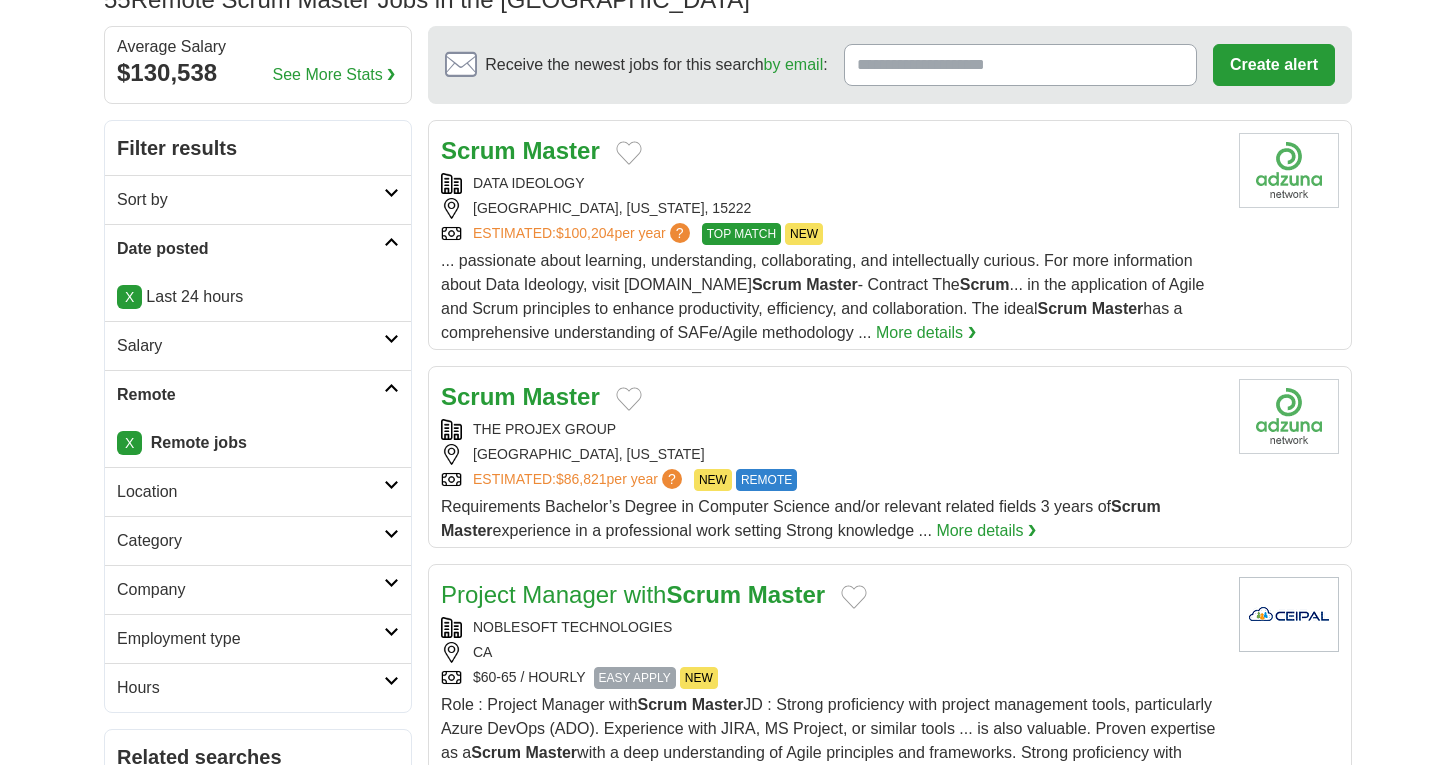 scroll, scrollTop: 140, scrollLeft: 0, axis: vertical 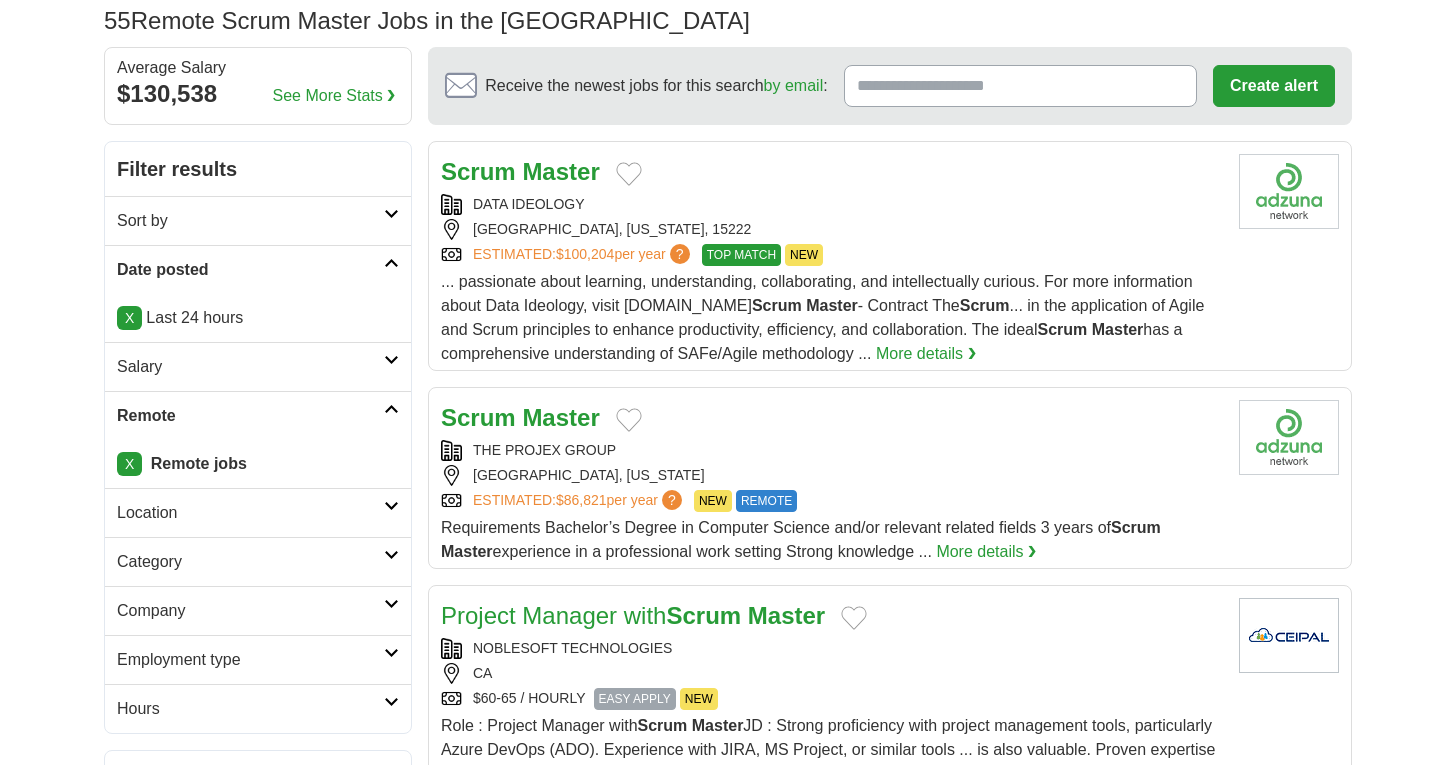 click at bounding box center [391, 263] 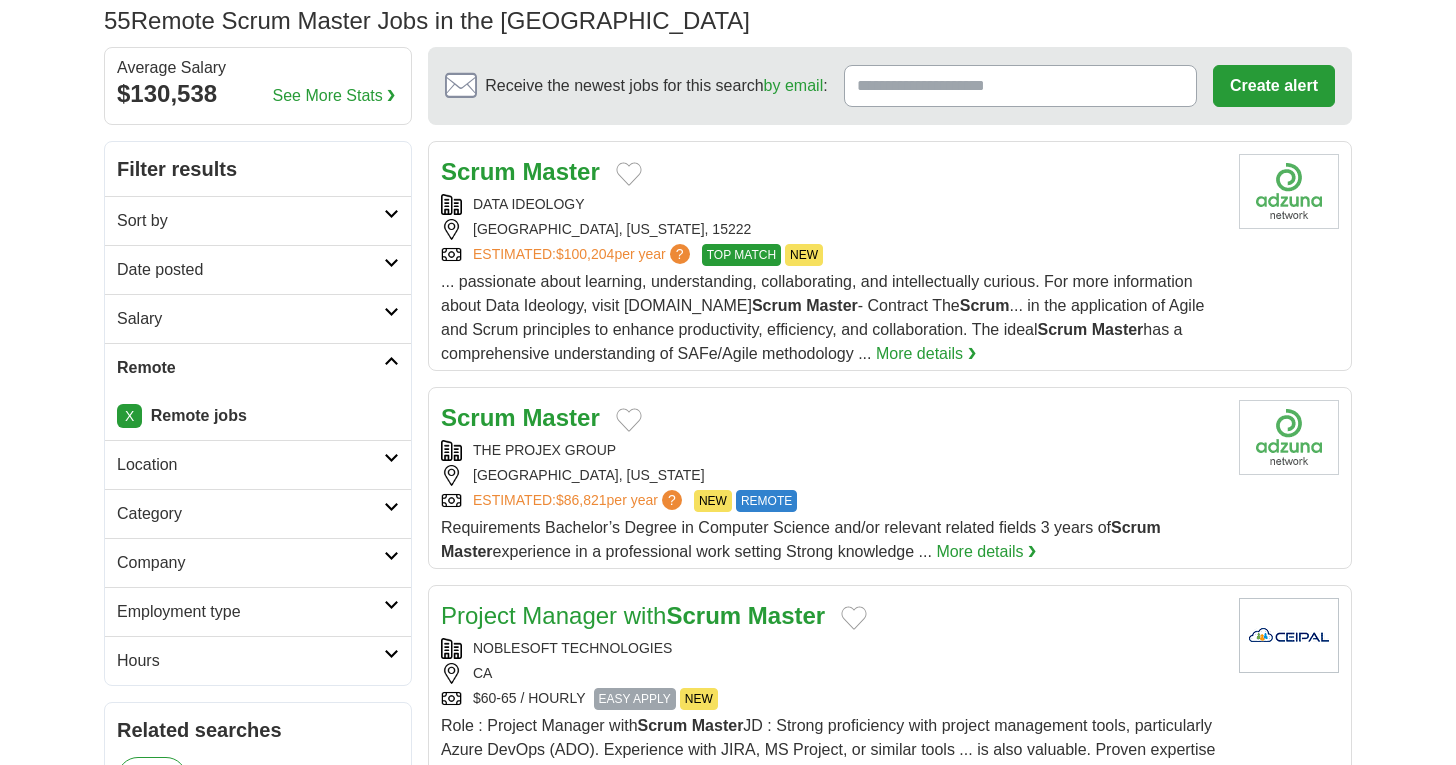click on "Date posted" at bounding box center [258, 269] 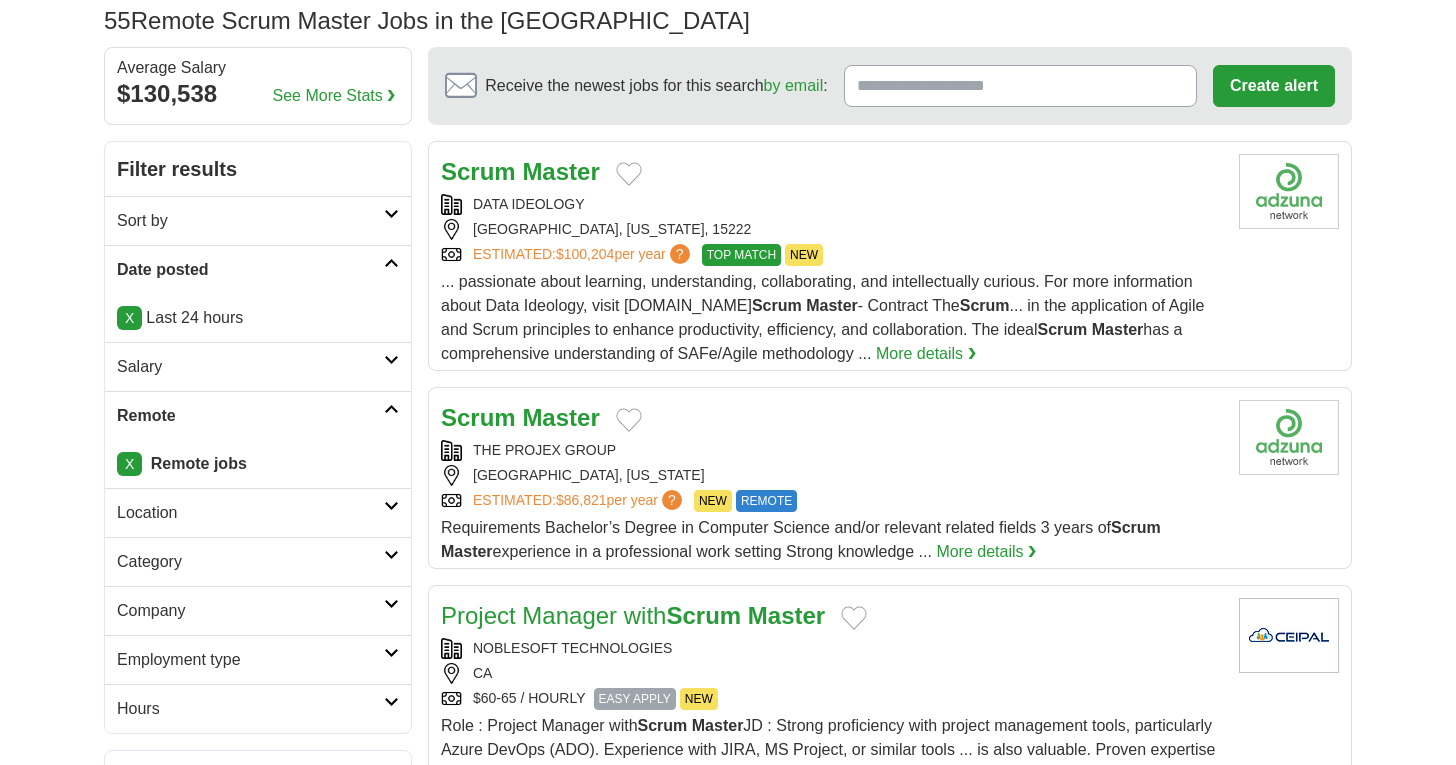 click on "X" at bounding box center (129, 318) 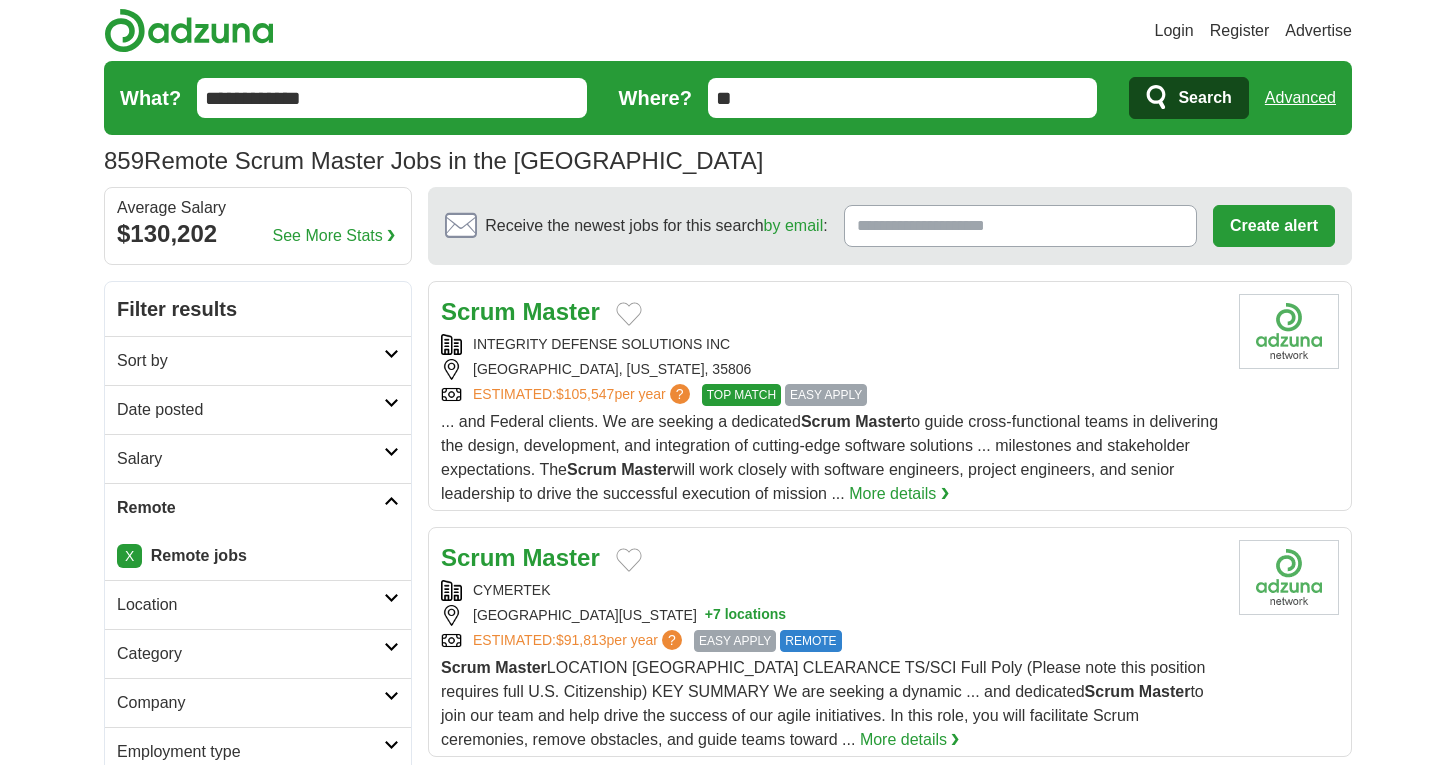 scroll, scrollTop: 0, scrollLeft: 0, axis: both 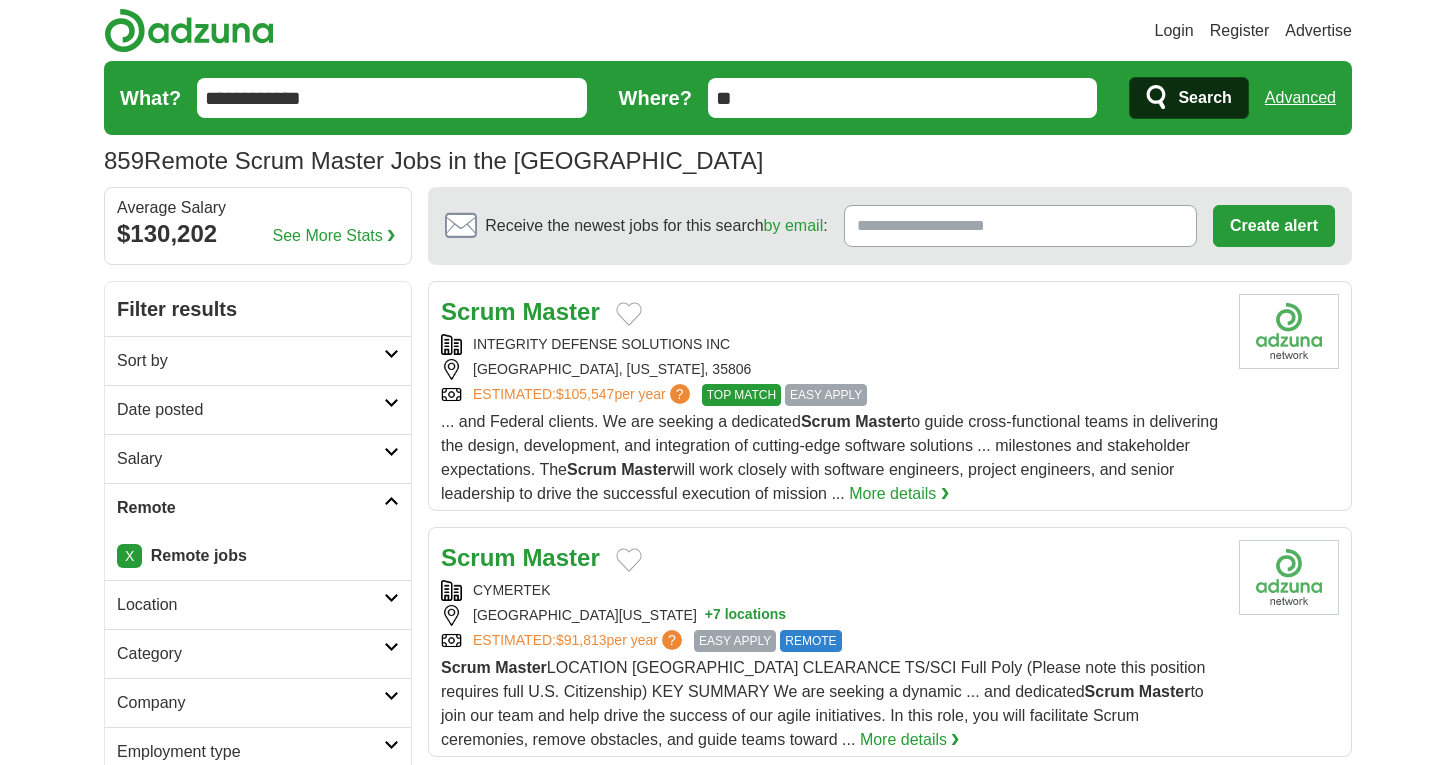 click on "Search" at bounding box center (1204, 98) 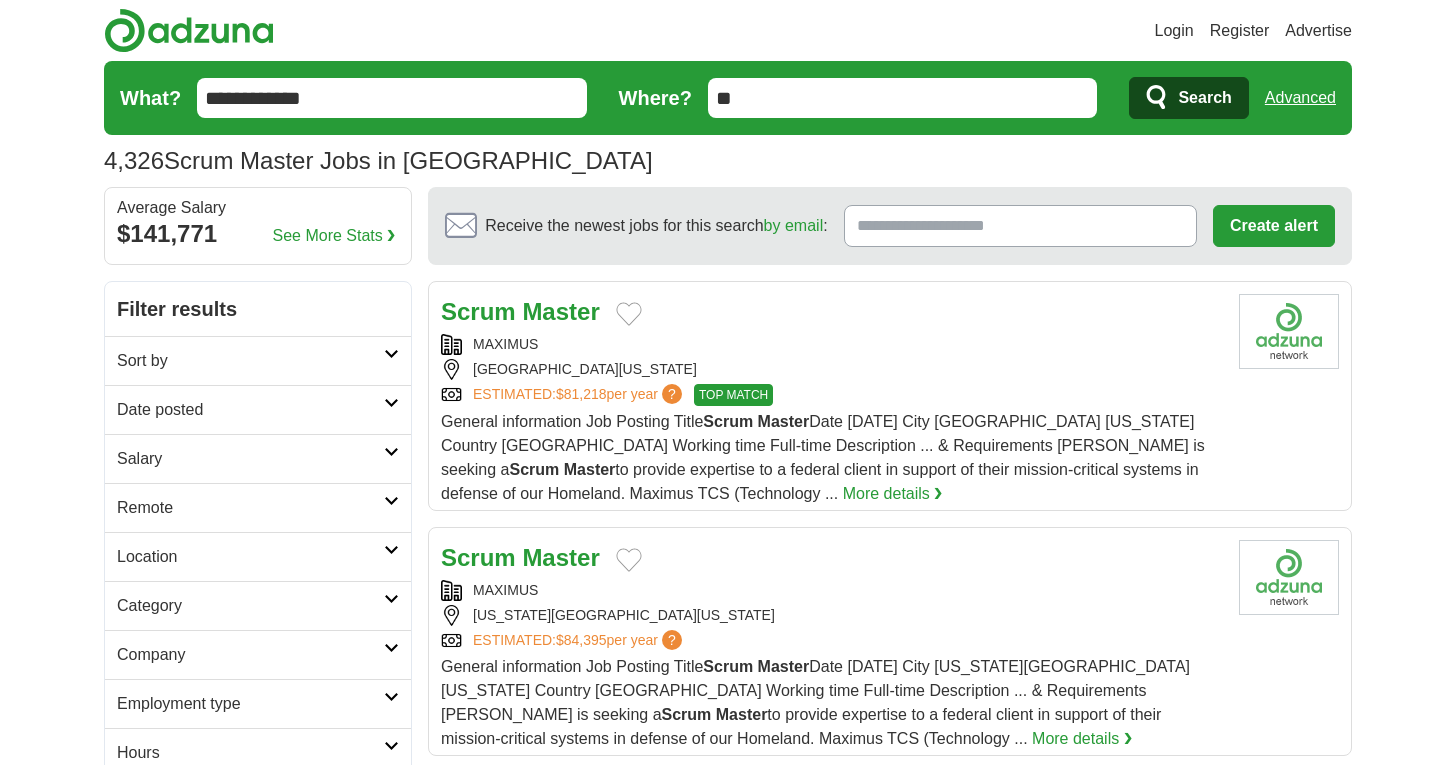 scroll, scrollTop: 0, scrollLeft: 0, axis: both 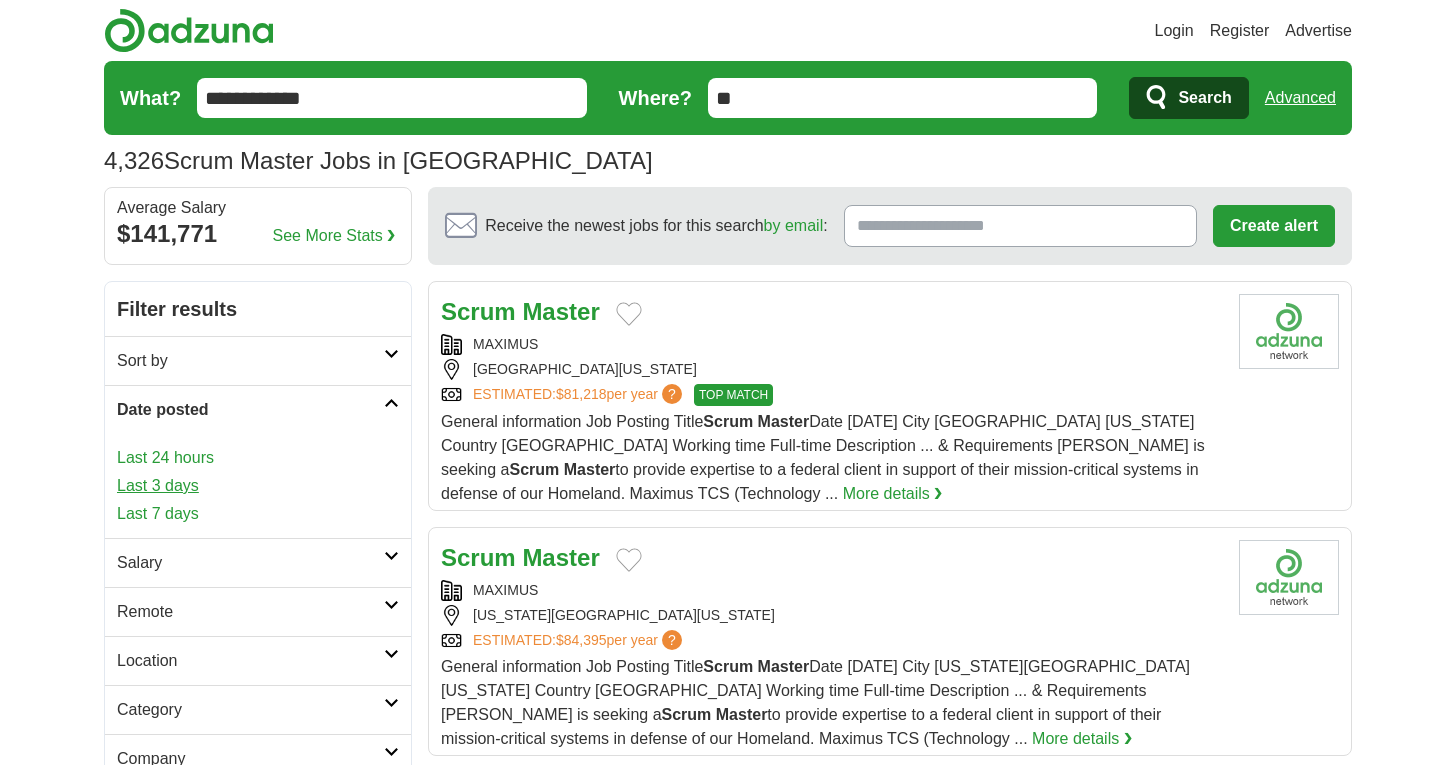 click on "Last 3 days" at bounding box center [258, 486] 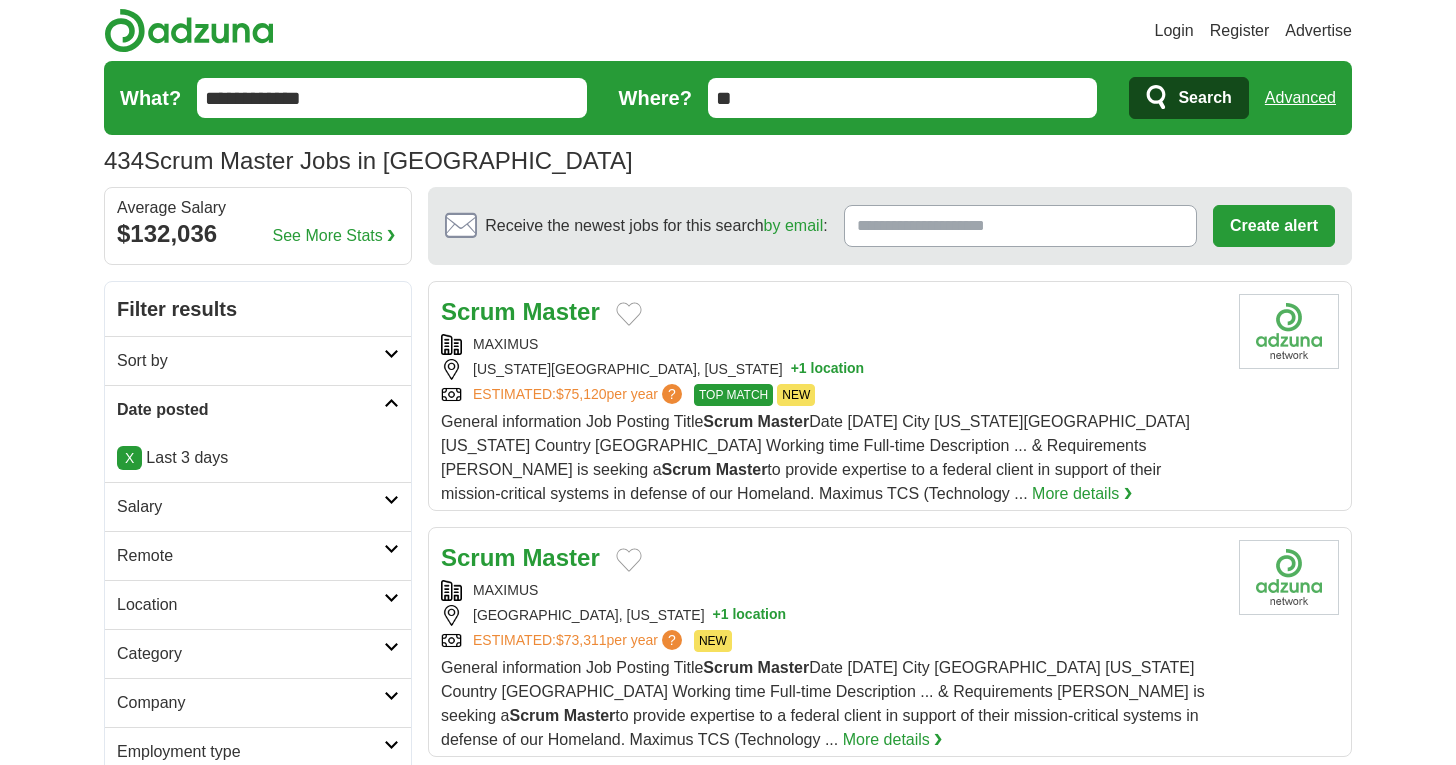 scroll, scrollTop: 0, scrollLeft: 0, axis: both 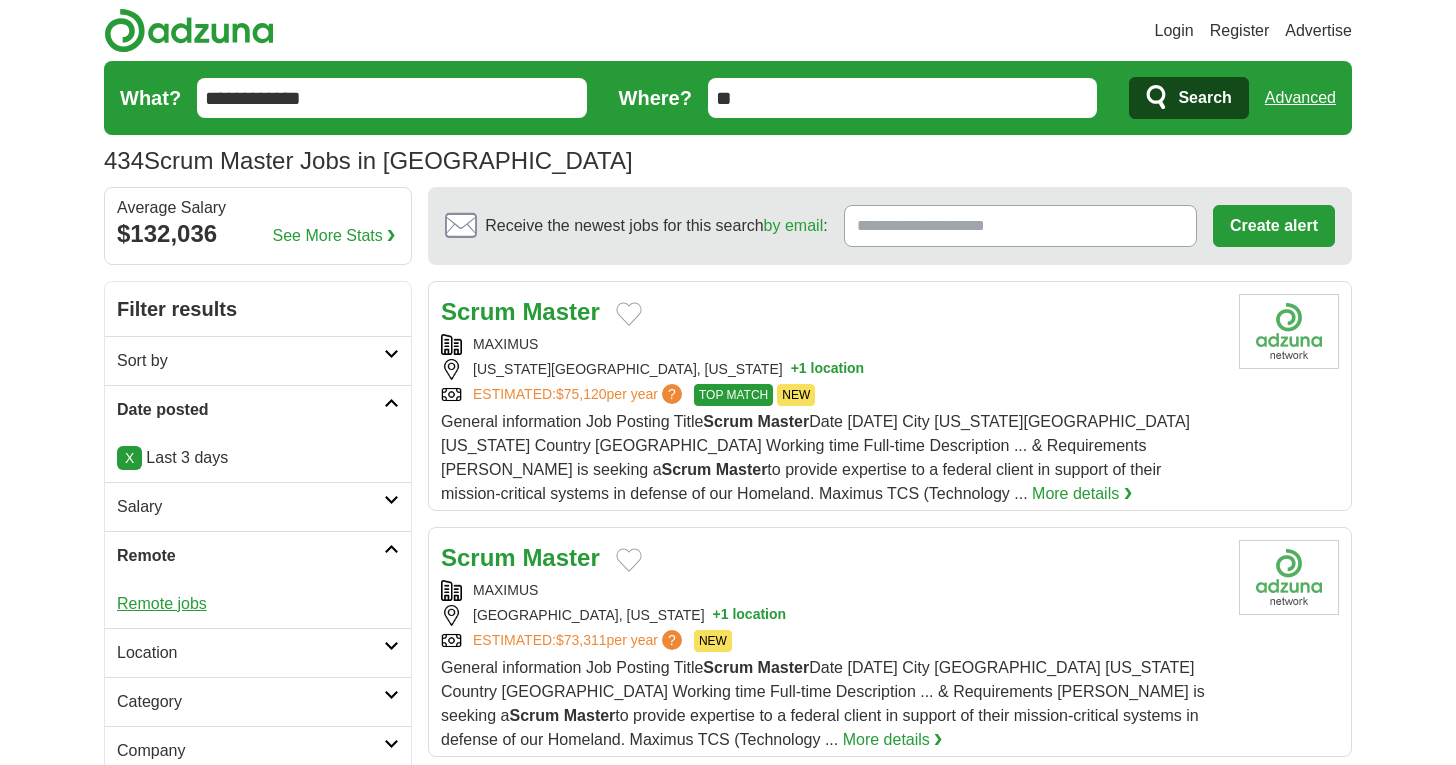 click on "Remote jobs" at bounding box center (162, 603) 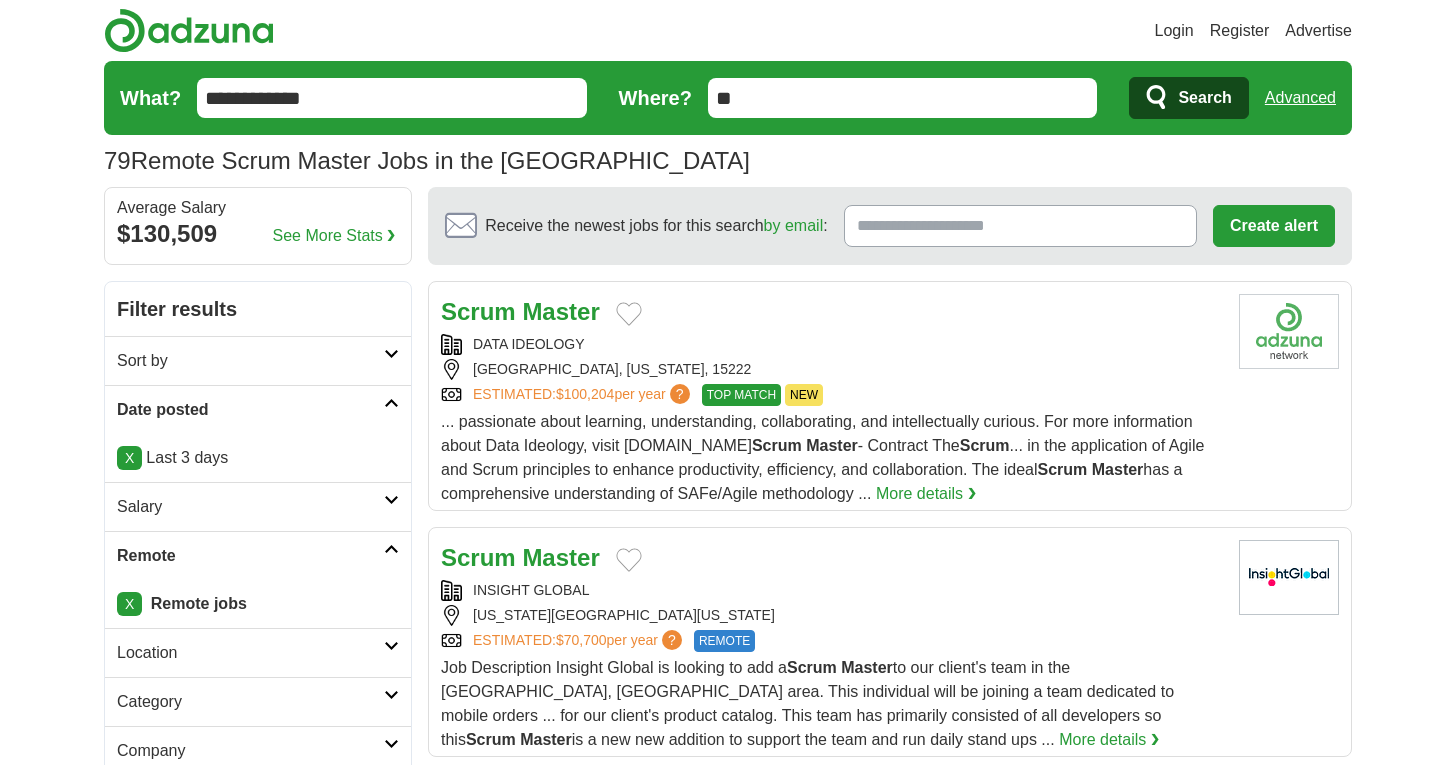scroll, scrollTop: 0, scrollLeft: 0, axis: both 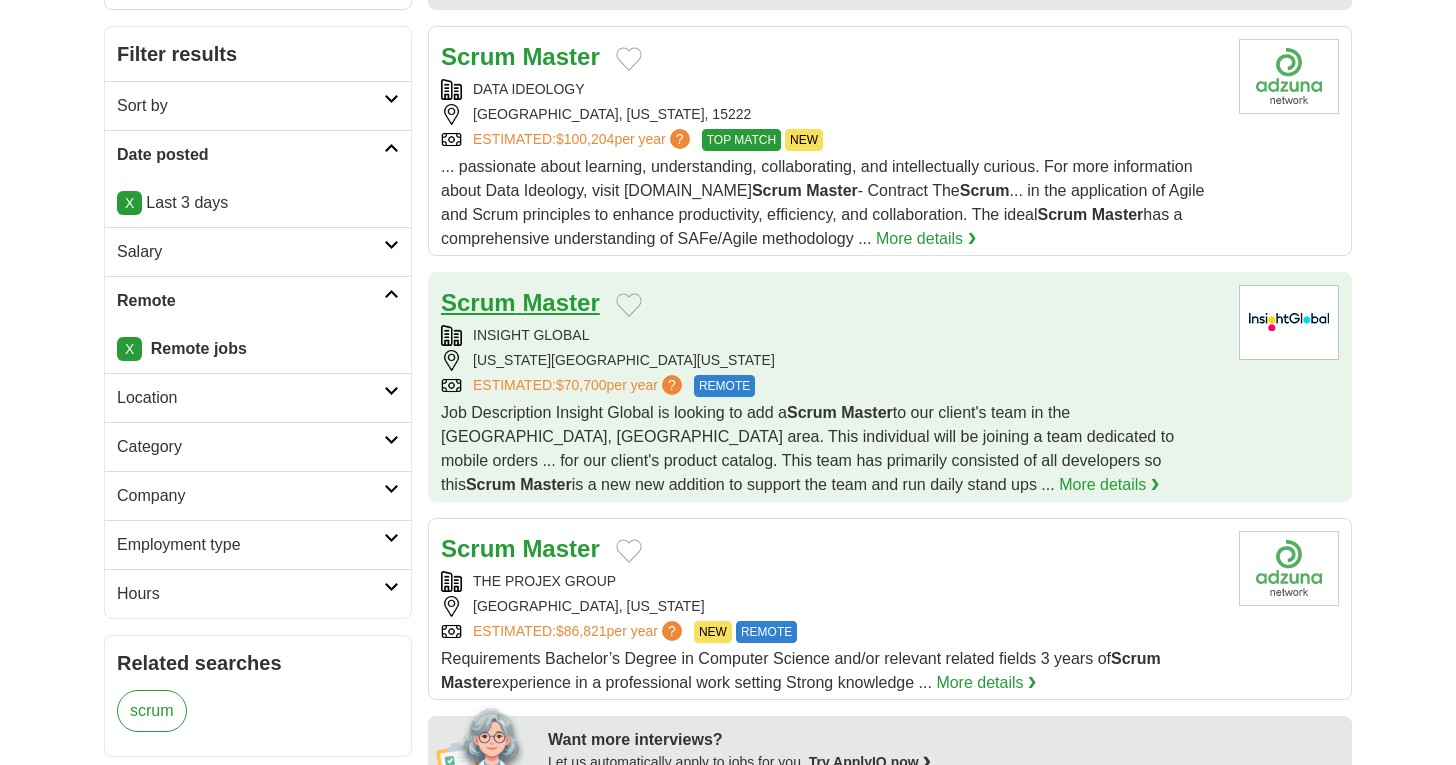 click on "Master" at bounding box center (560, 302) 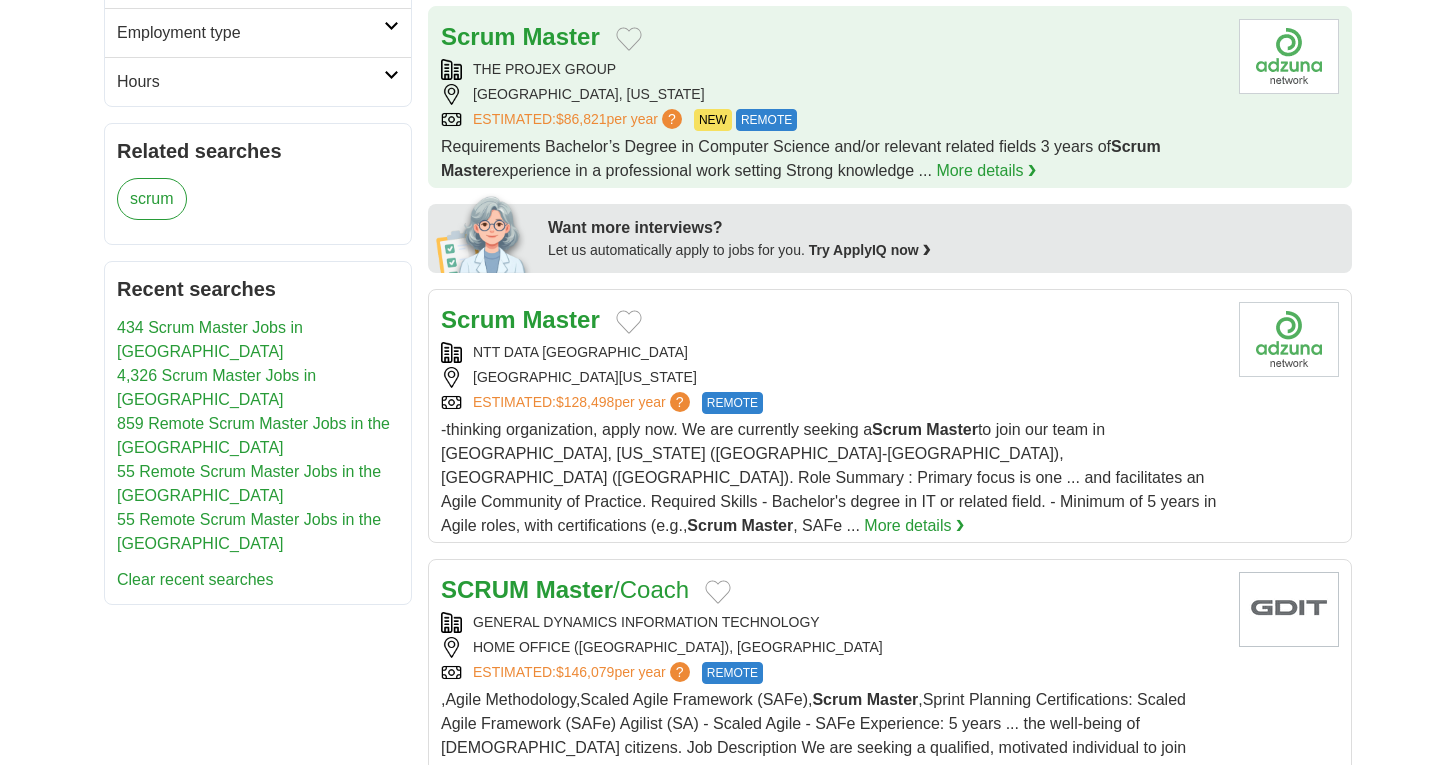 scroll, scrollTop: 770, scrollLeft: 0, axis: vertical 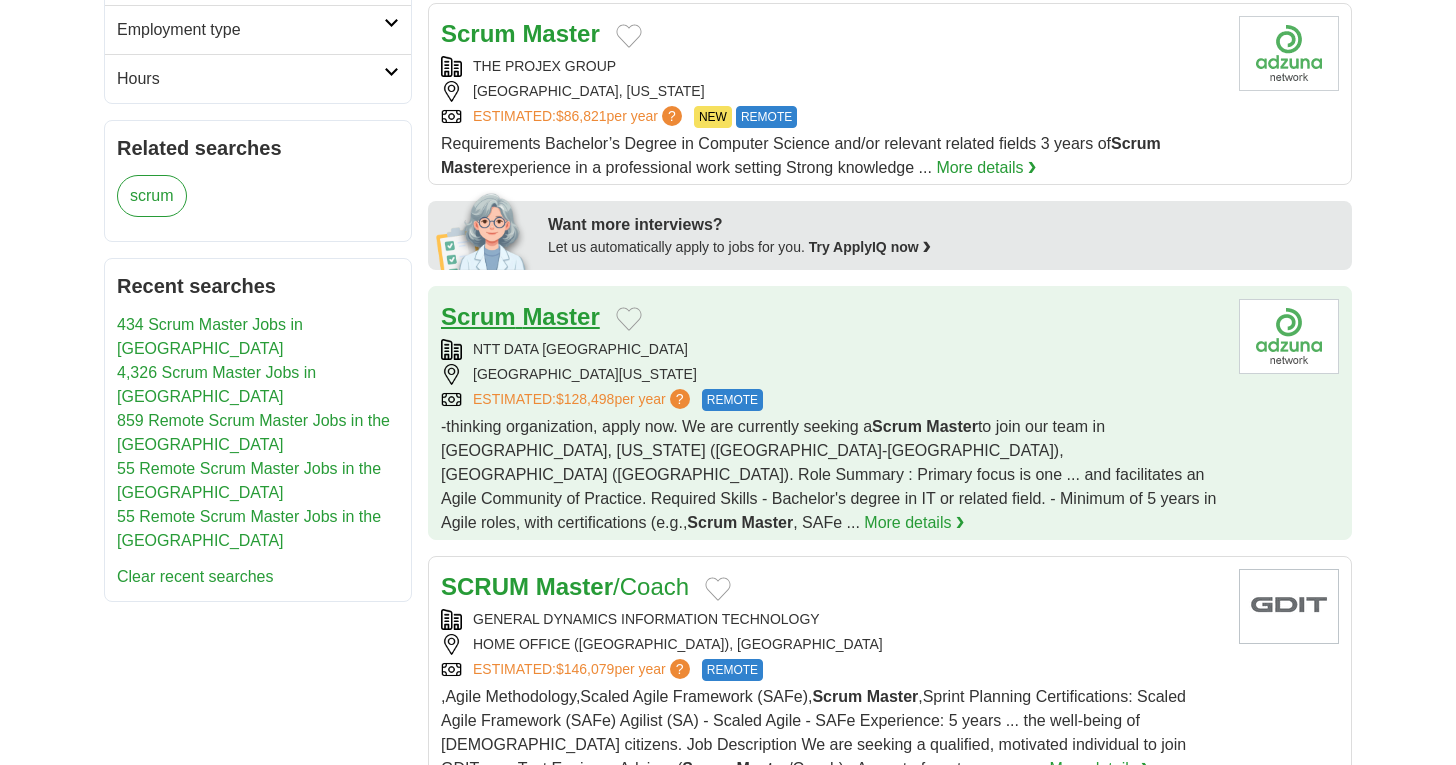 click on "Master" at bounding box center (560, 316) 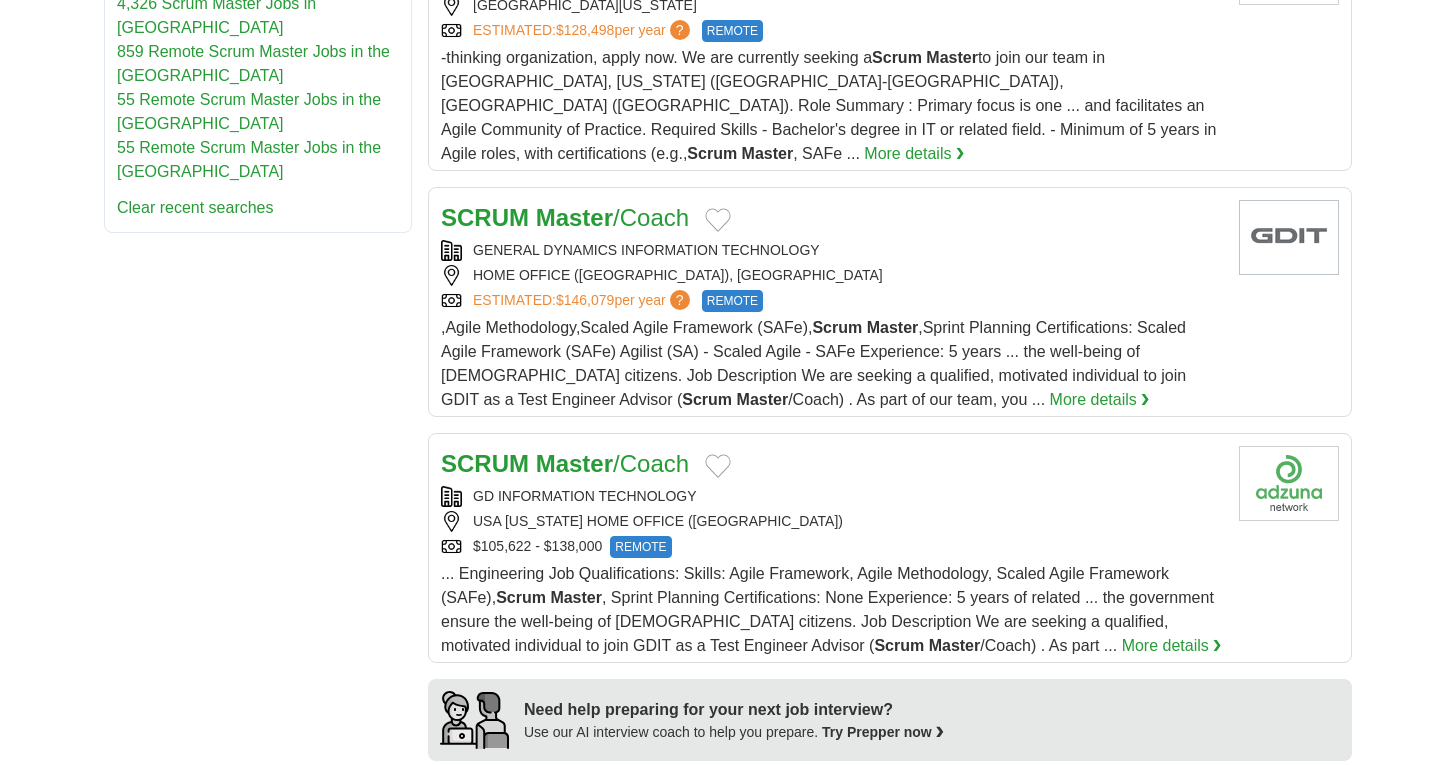 scroll, scrollTop: 1157, scrollLeft: 0, axis: vertical 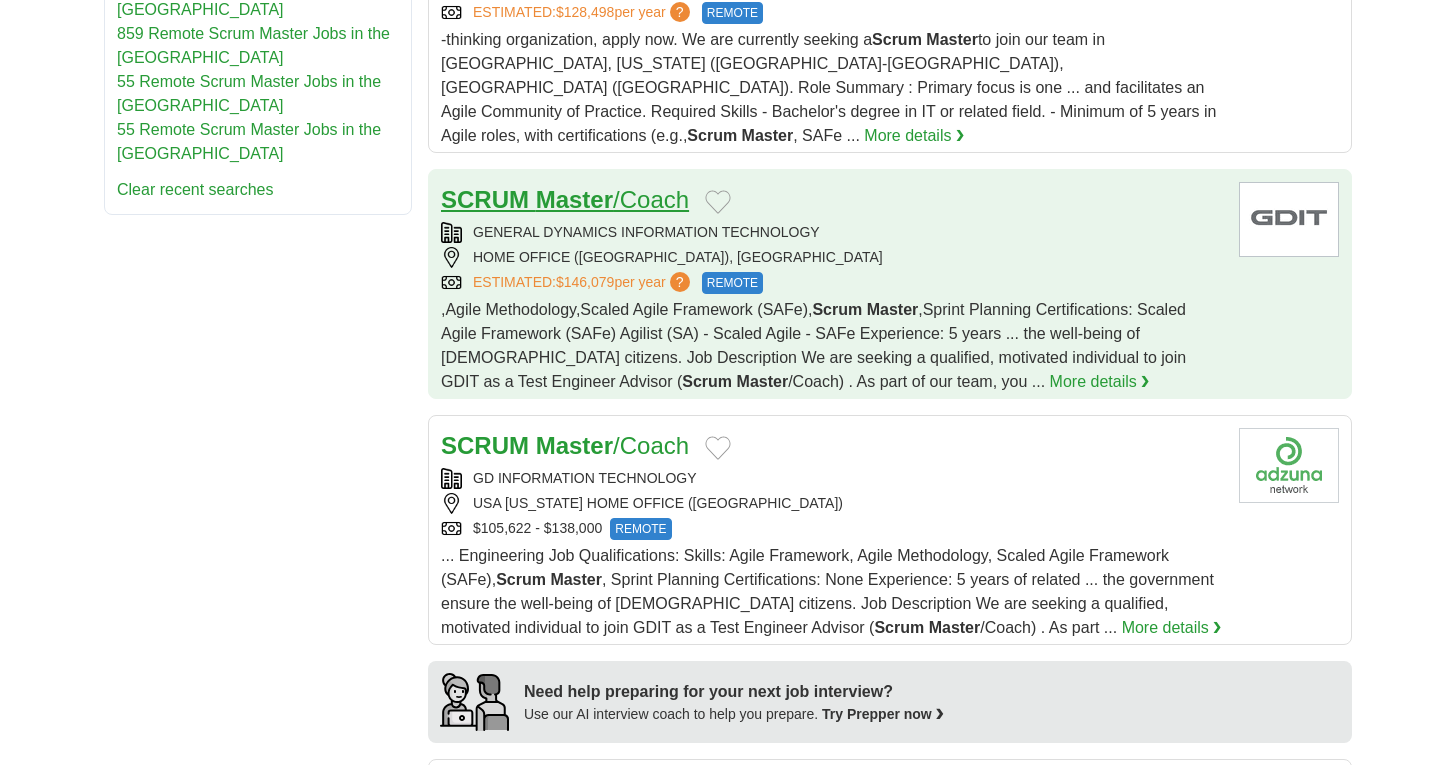 click on "Master" at bounding box center [574, 199] 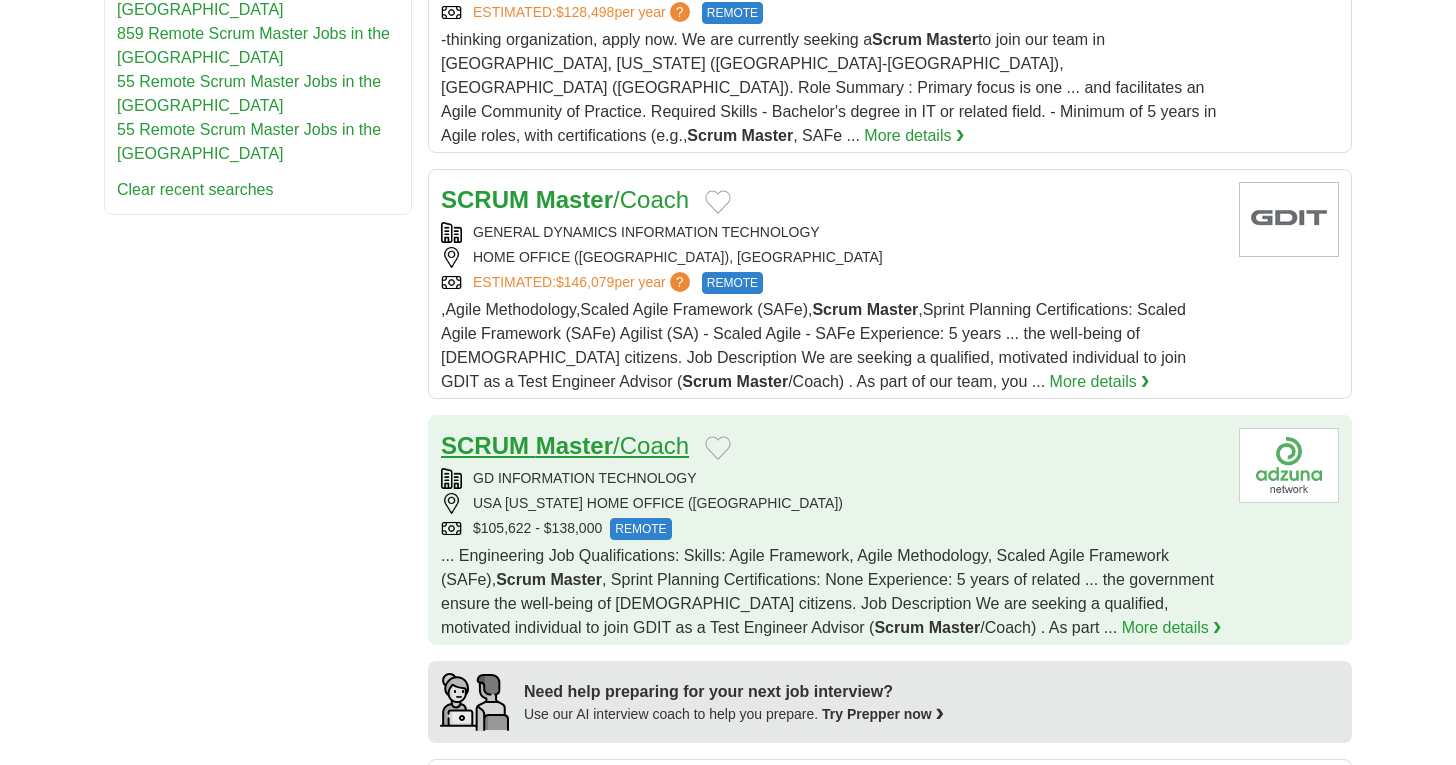 click on "SCRUM   Master /Coach" at bounding box center [565, 445] 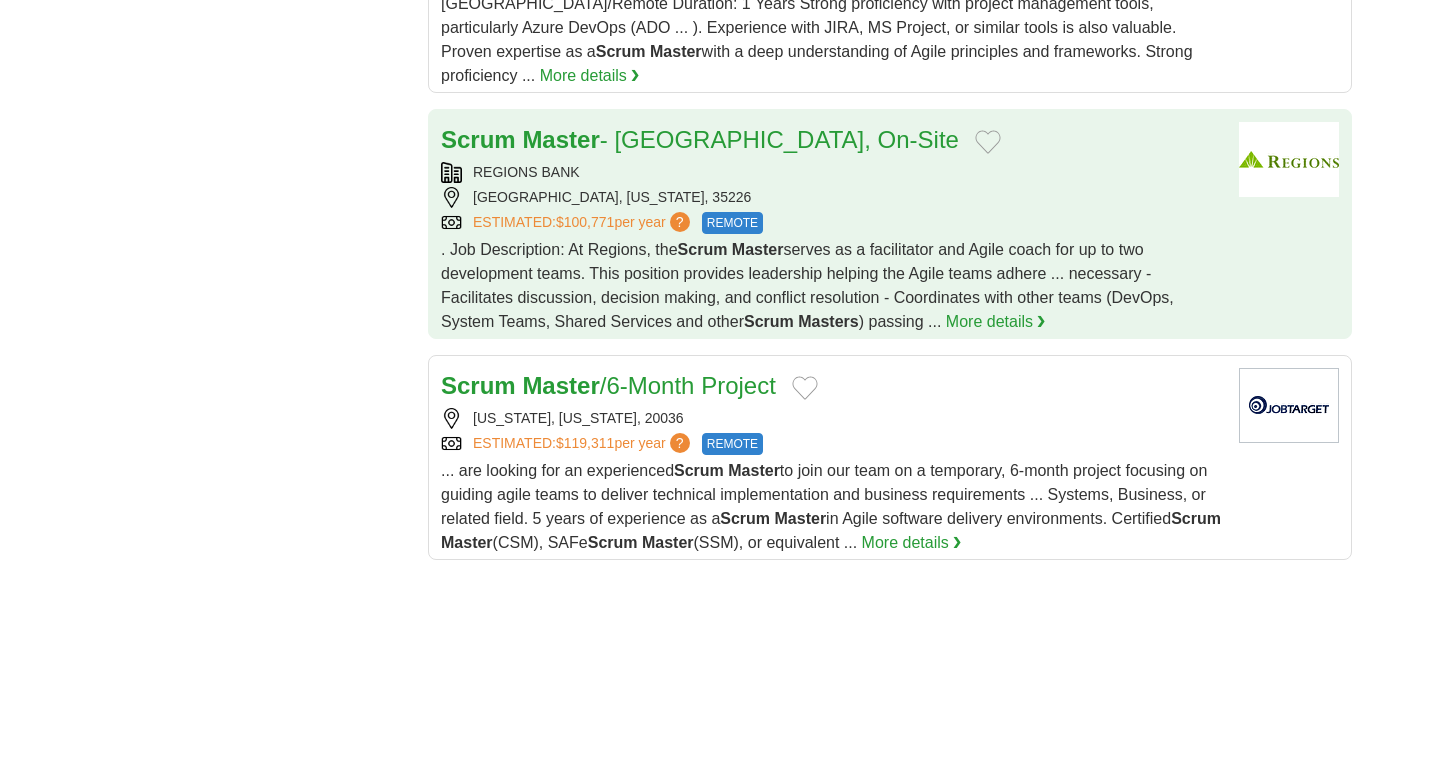 scroll, scrollTop: 2328, scrollLeft: 0, axis: vertical 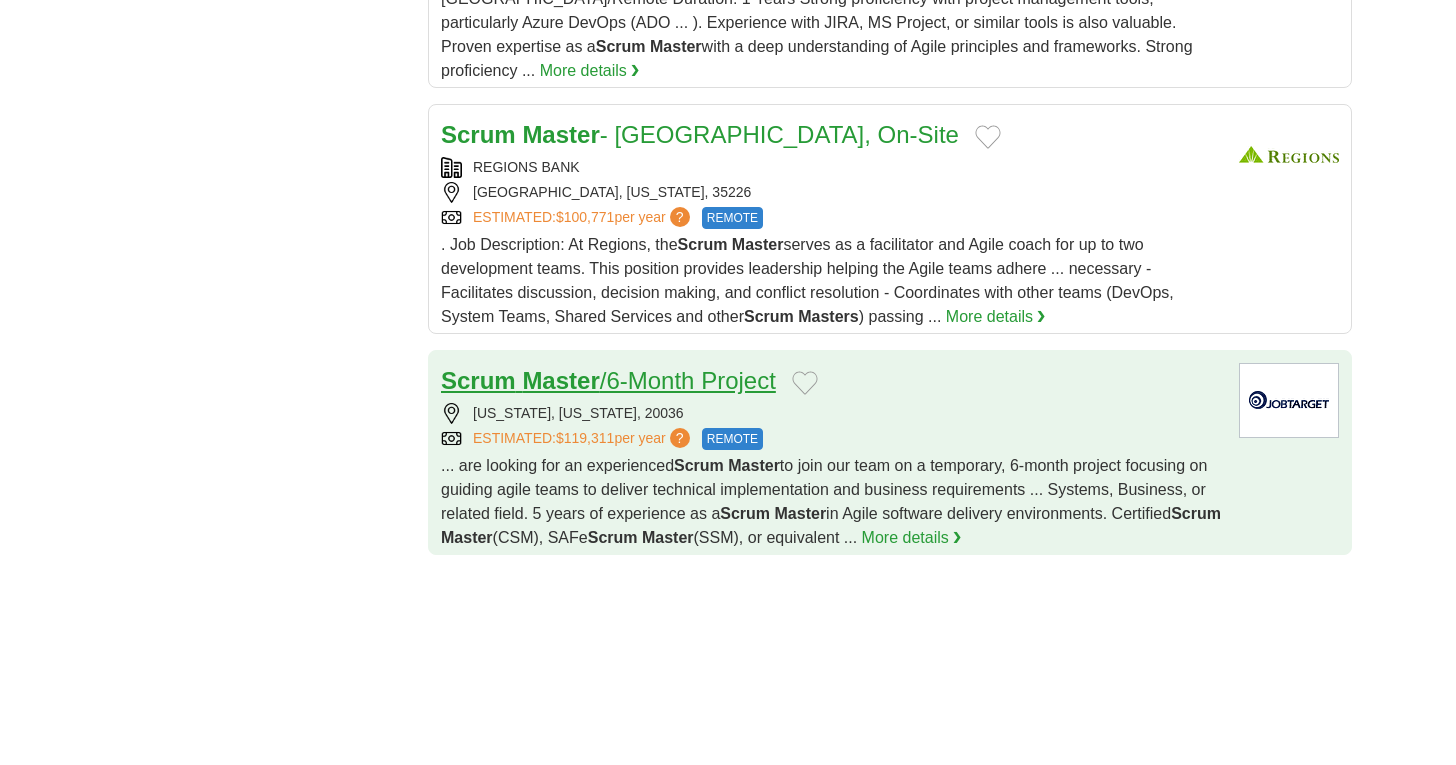 click on "Scrum   Master /6-Month Project" at bounding box center (608, 380) 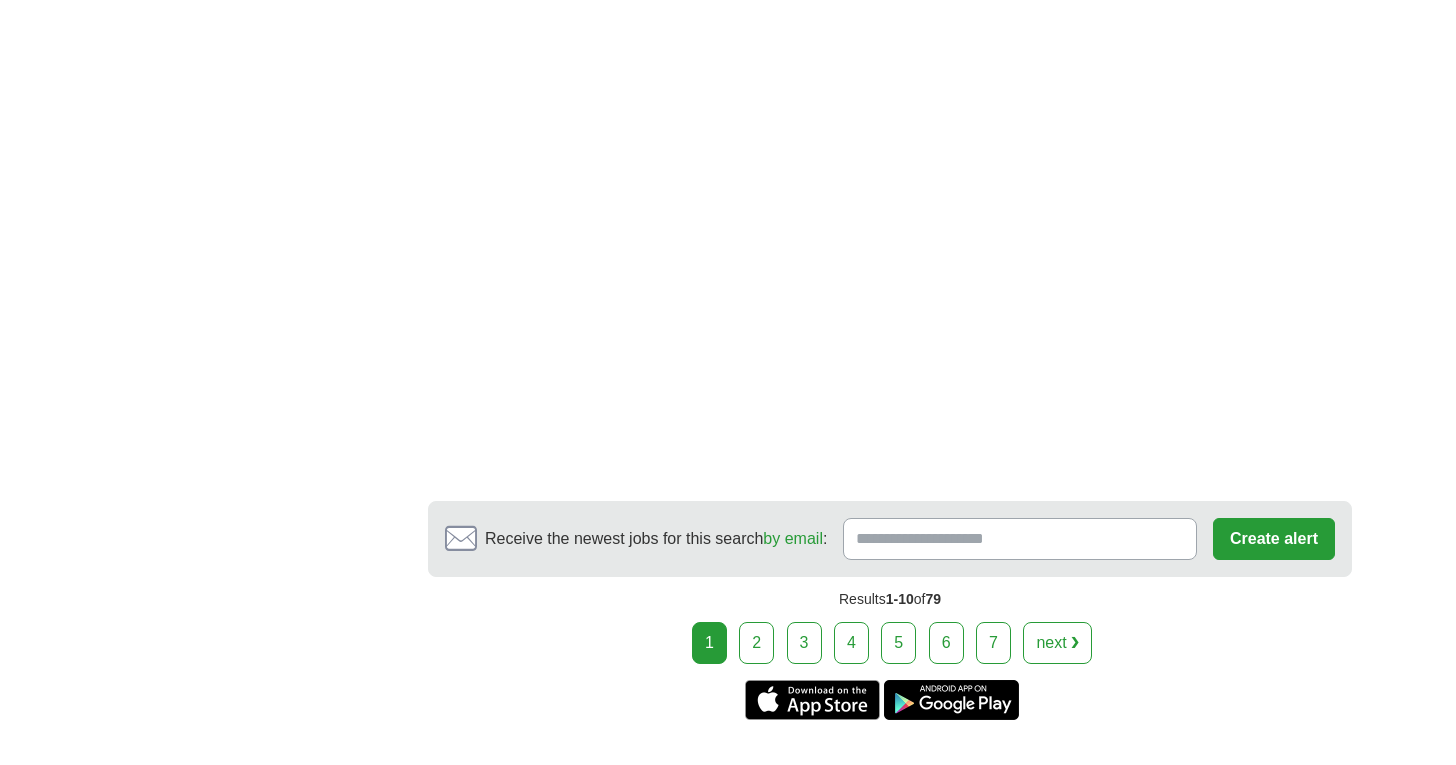 scroll, scrollTop: 3354, scrollLeft: 0, axis: vertical 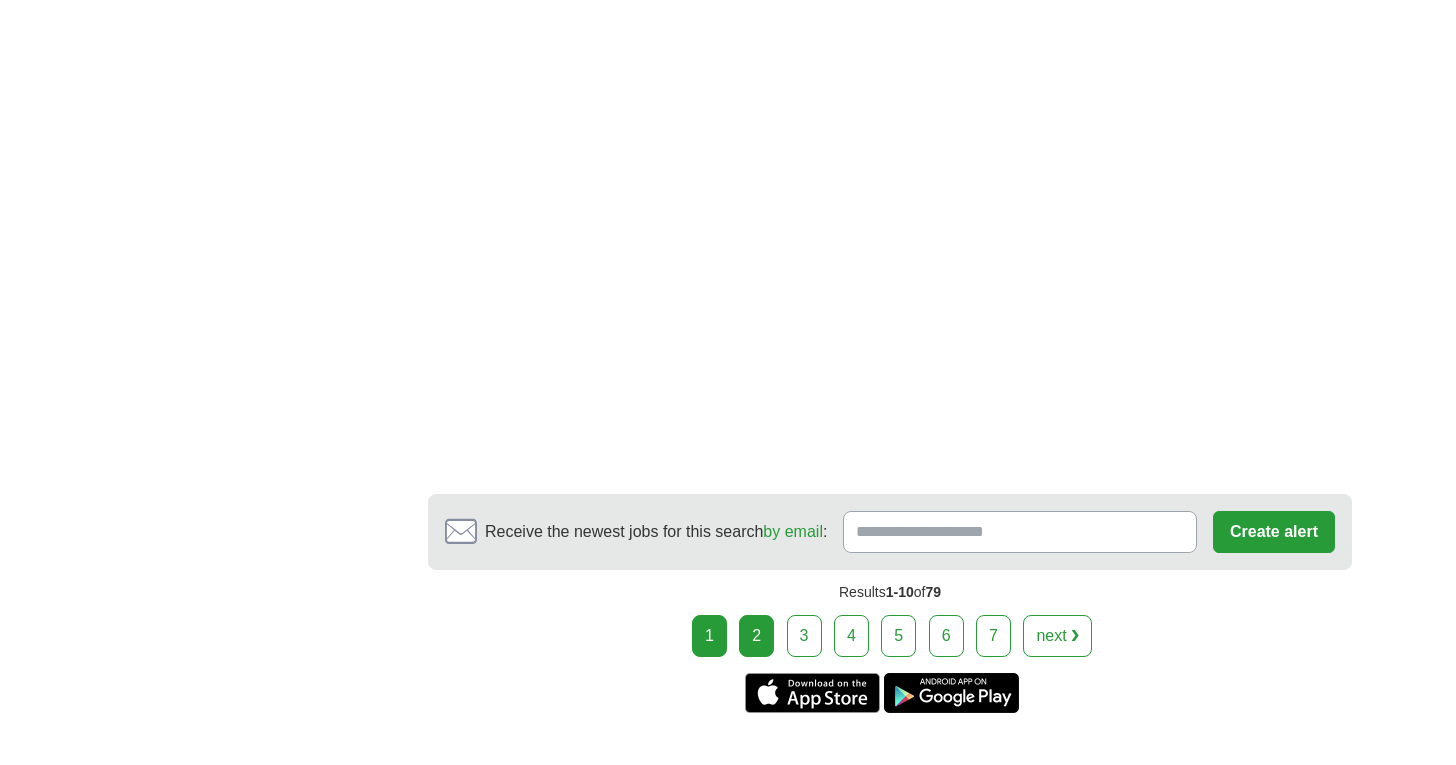click on "2" at bounding box center [756, 636] 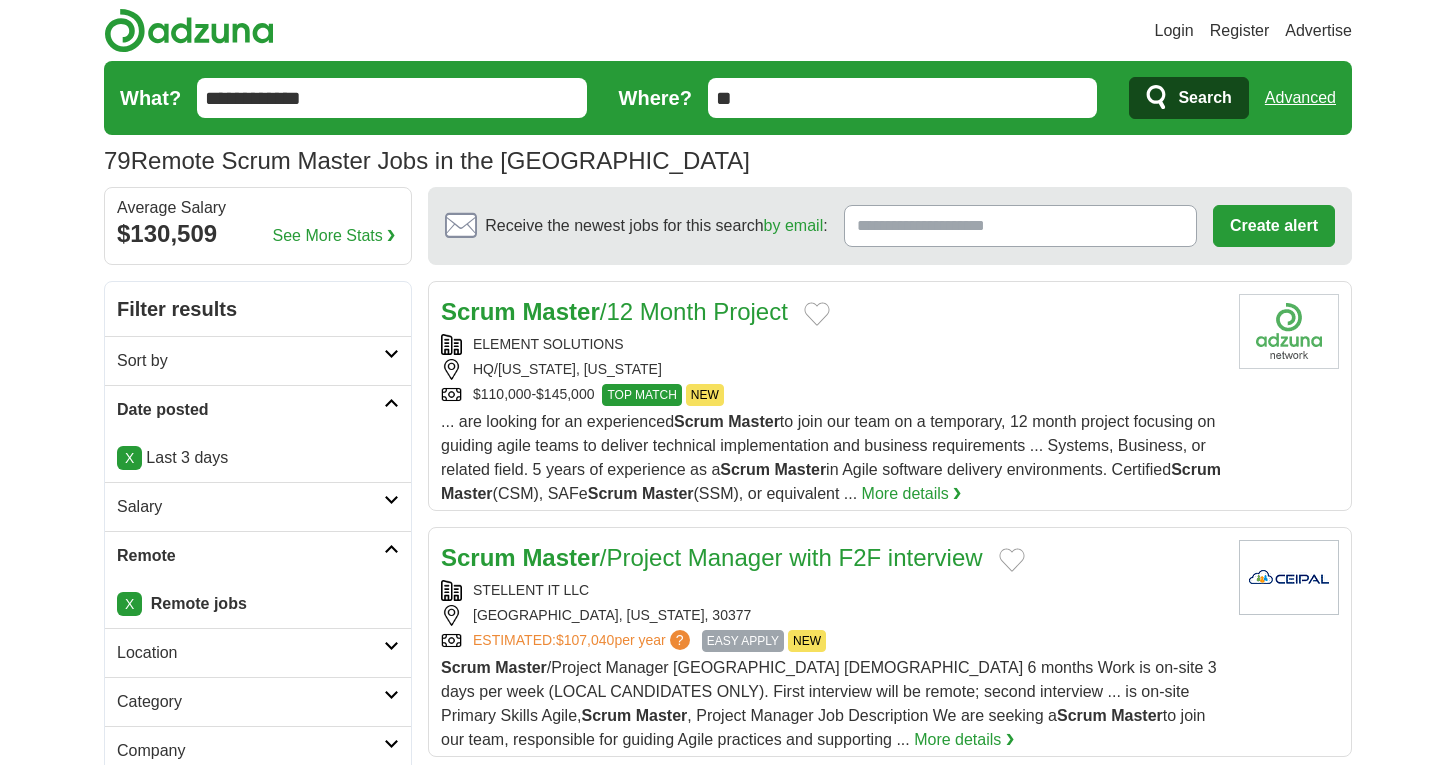 scroll, scrollTop: 0, scrollLeft: 0, axis: both 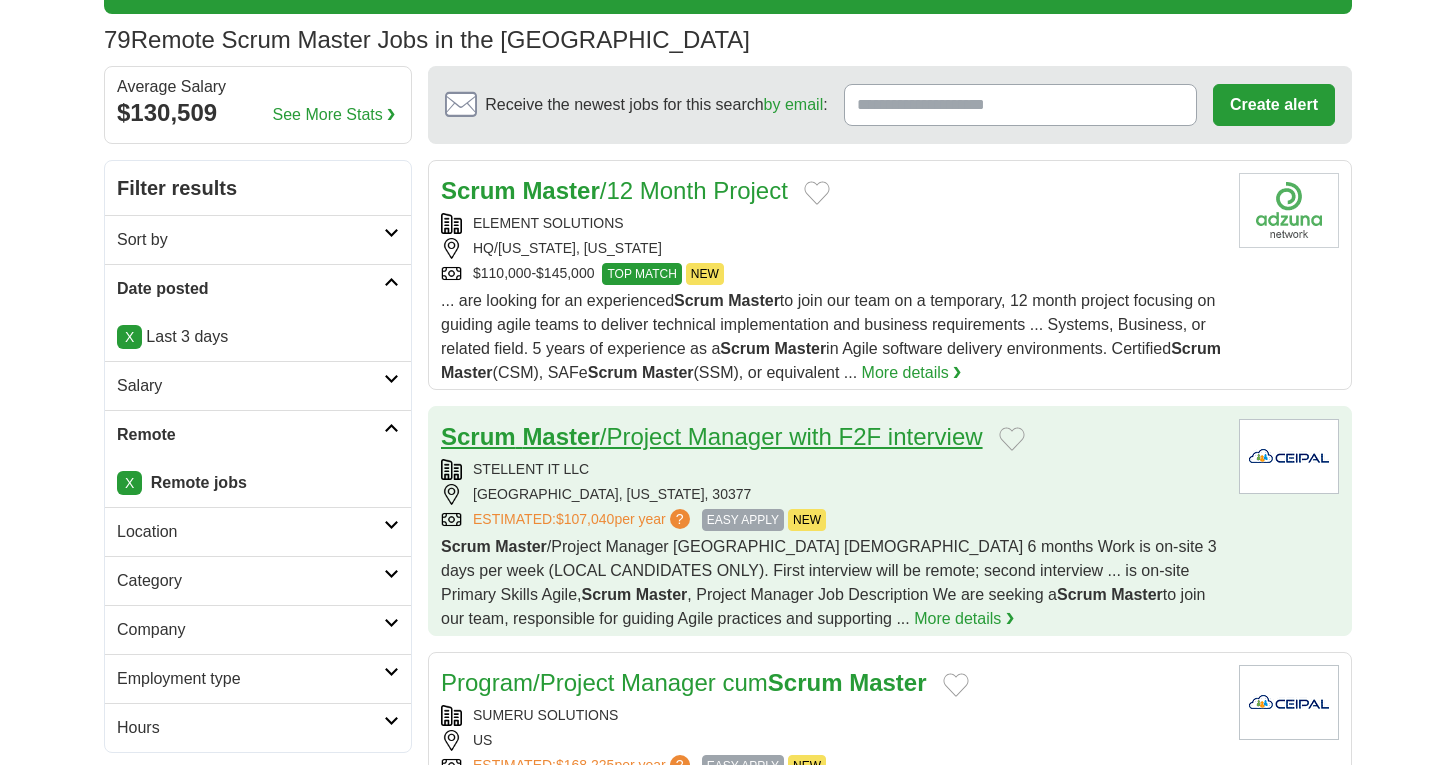 click on "Master" at bounding box center (560, 436) 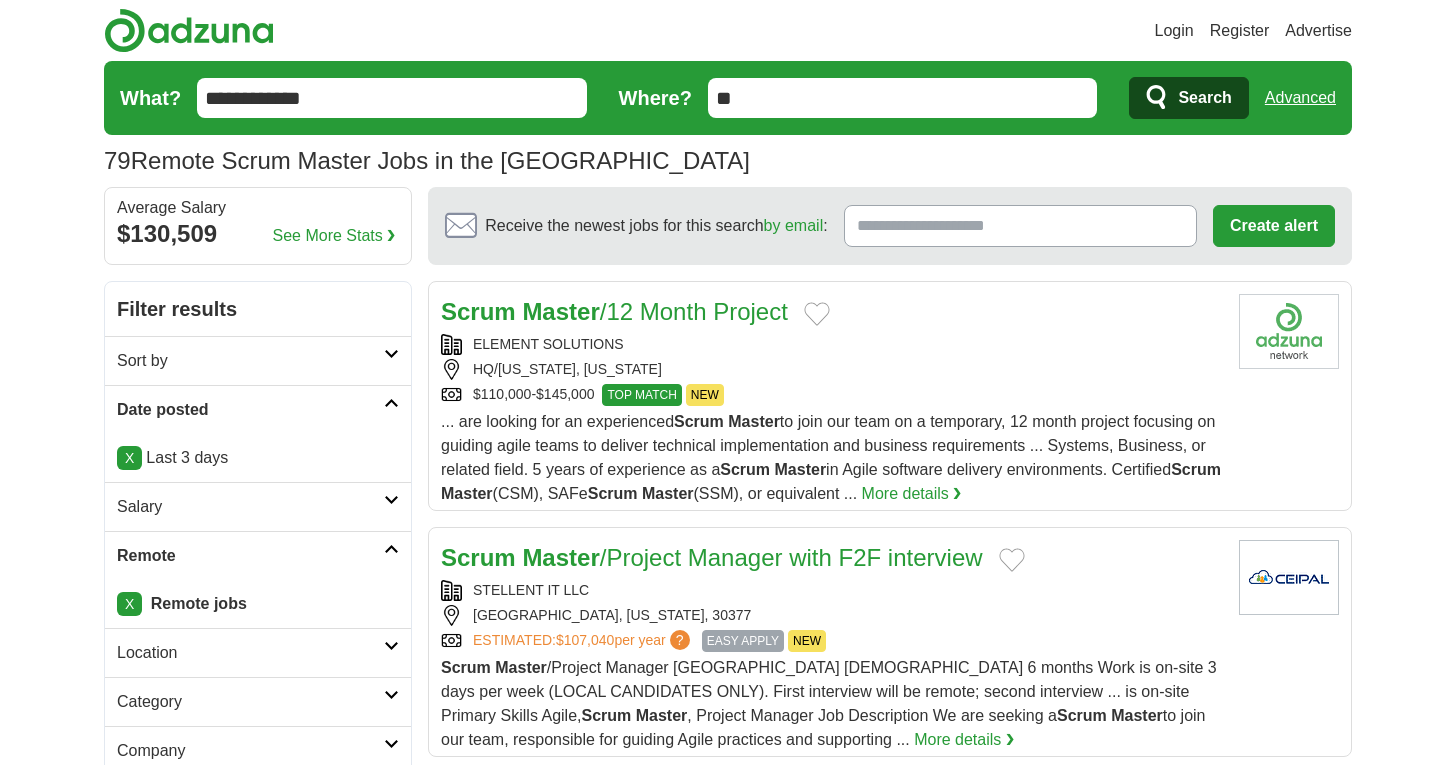 scroll, scrollTop: 0, scrollLeft: 0, axis: both 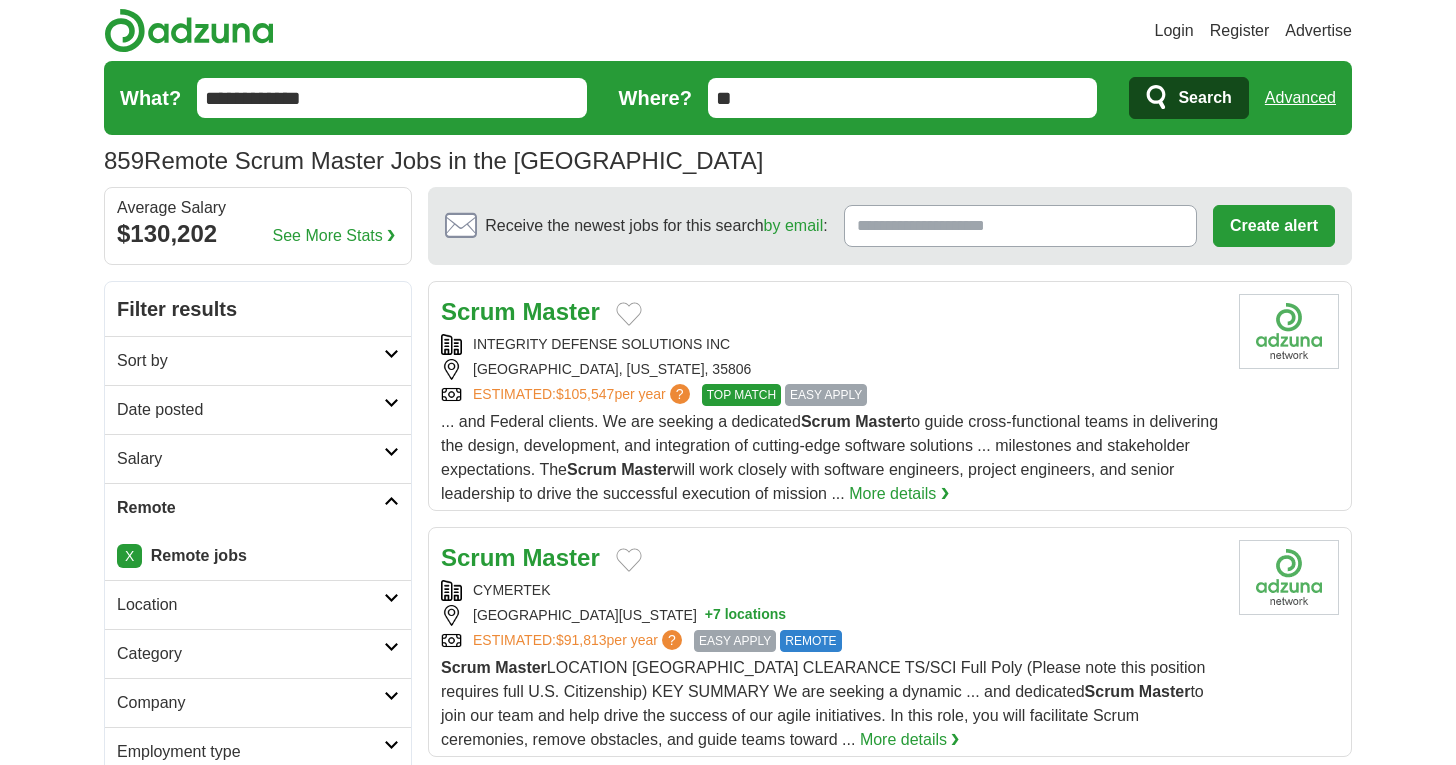 click at bounding box center (391, 403) 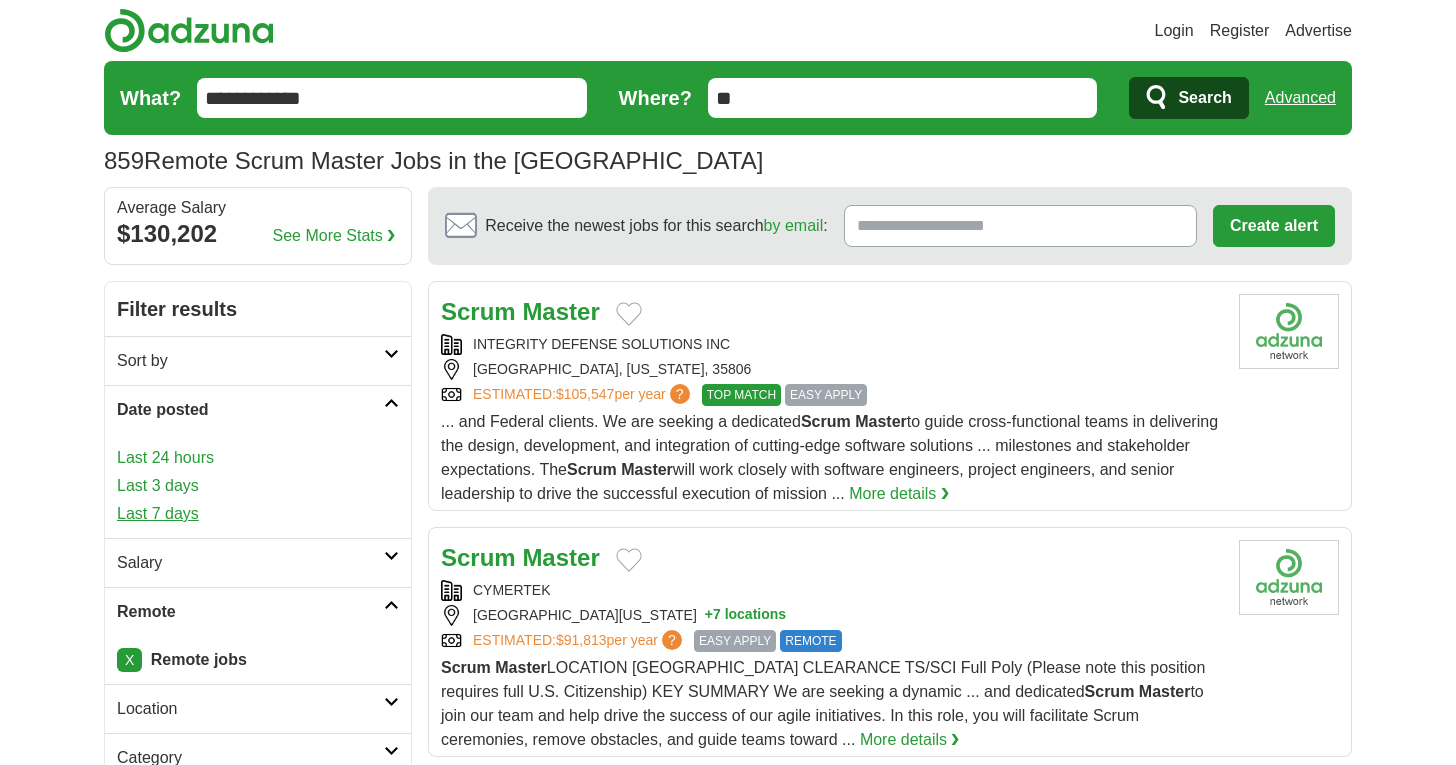 click on "Last 7 days" at bounding box center [258, 514] 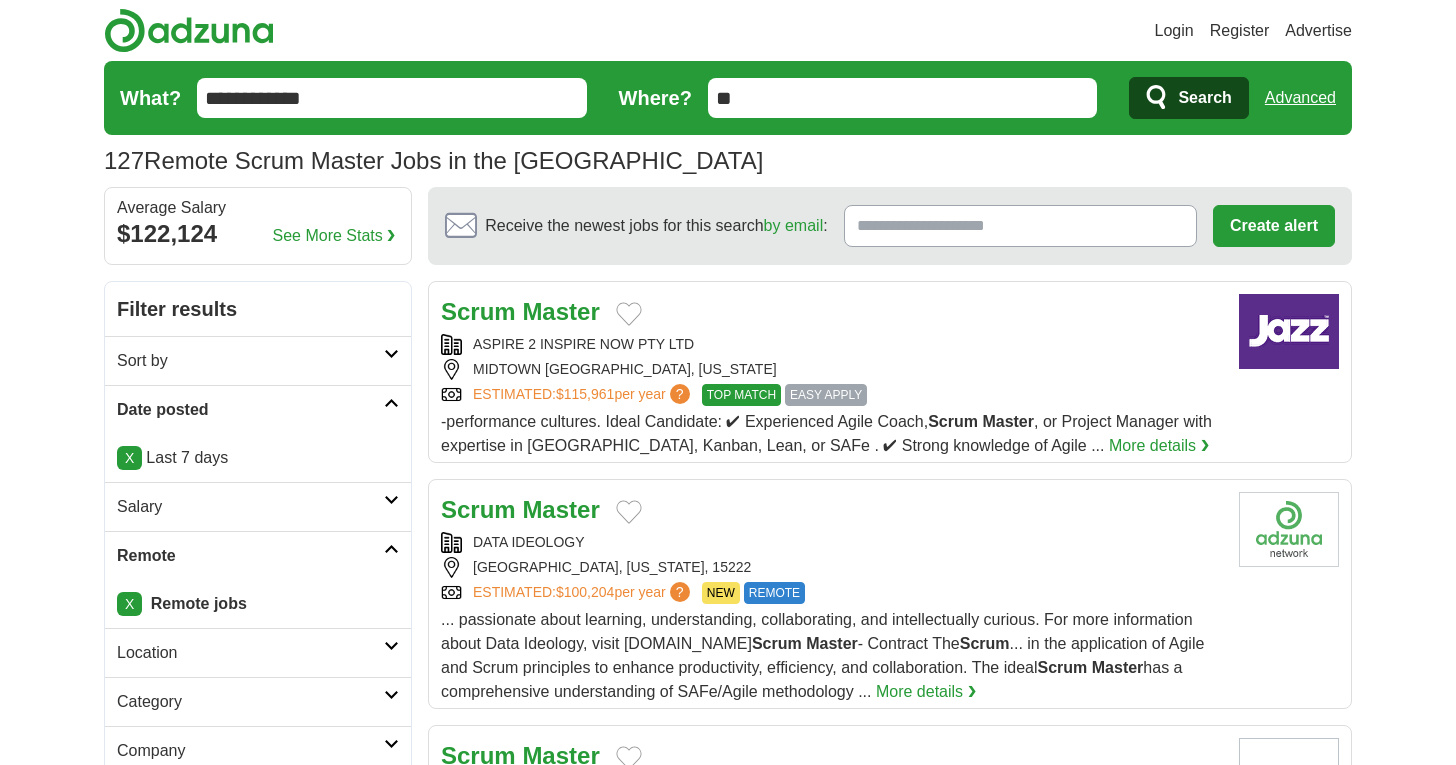 scroll, scrollTop: 0, scrollLeft: 0, axis: both 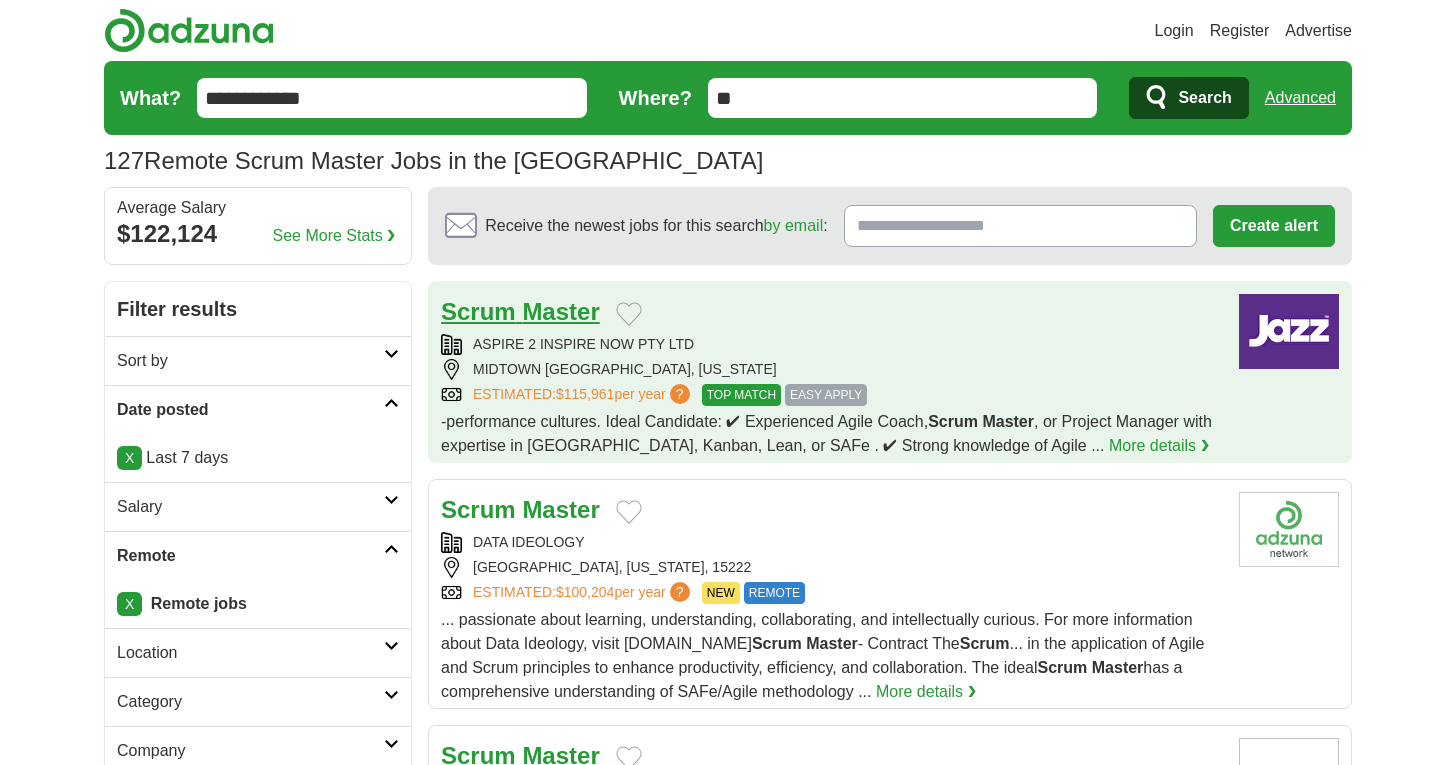 click on "Scrum   Master" at bounding box center [520, 311] 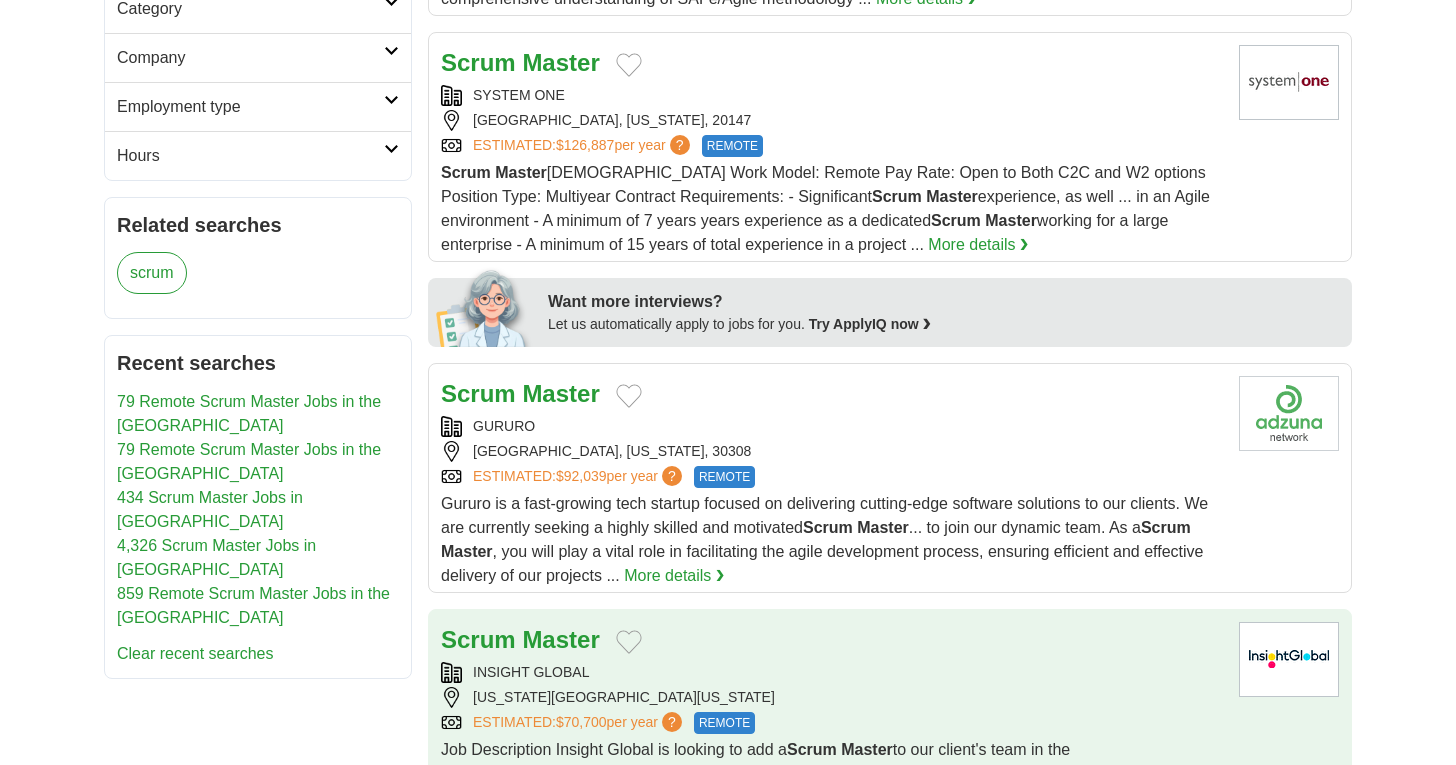 scroll, scrollTop: 659, scrollLeft: 0, axis: vertical 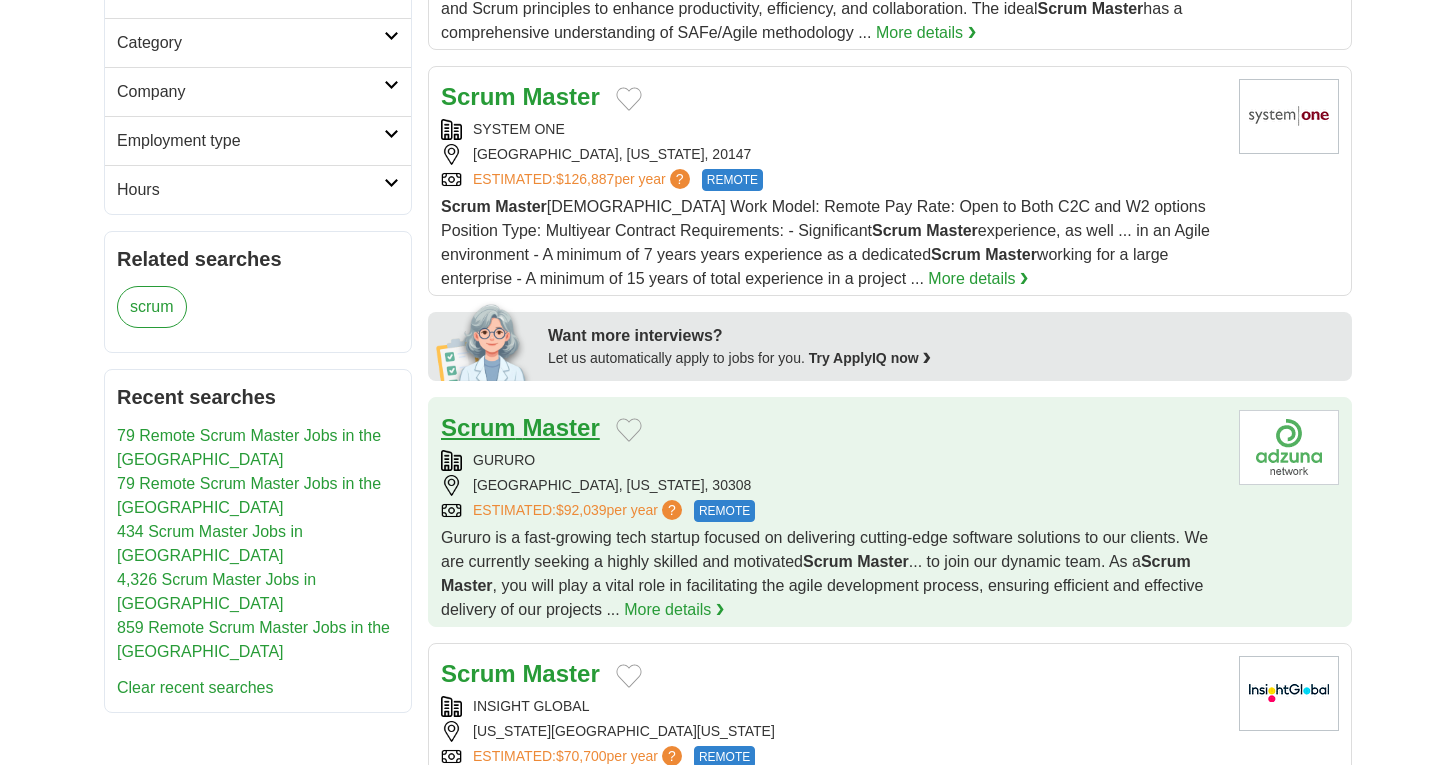 click on "Master" at bounding box center (560, 427) 